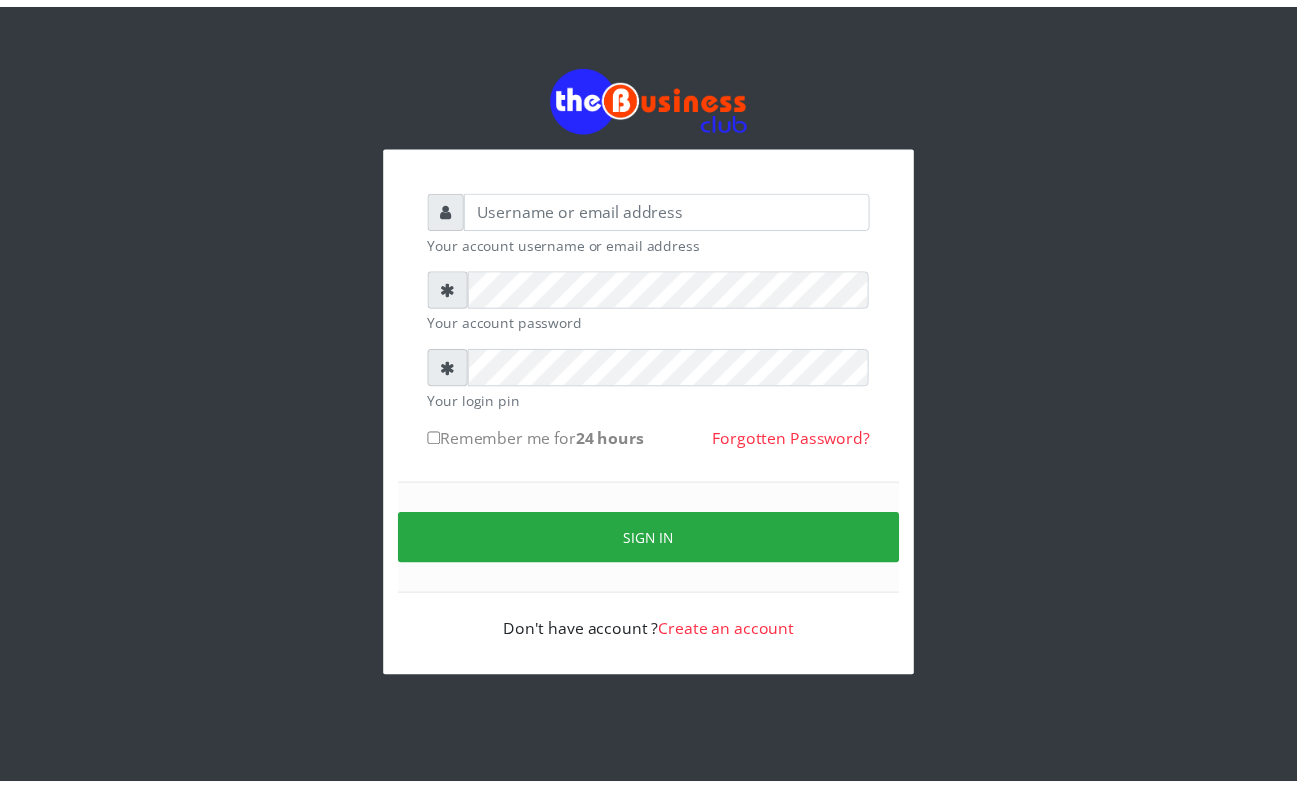 scroll, scrollTop: 0, scrollLeft: 0, axis: both 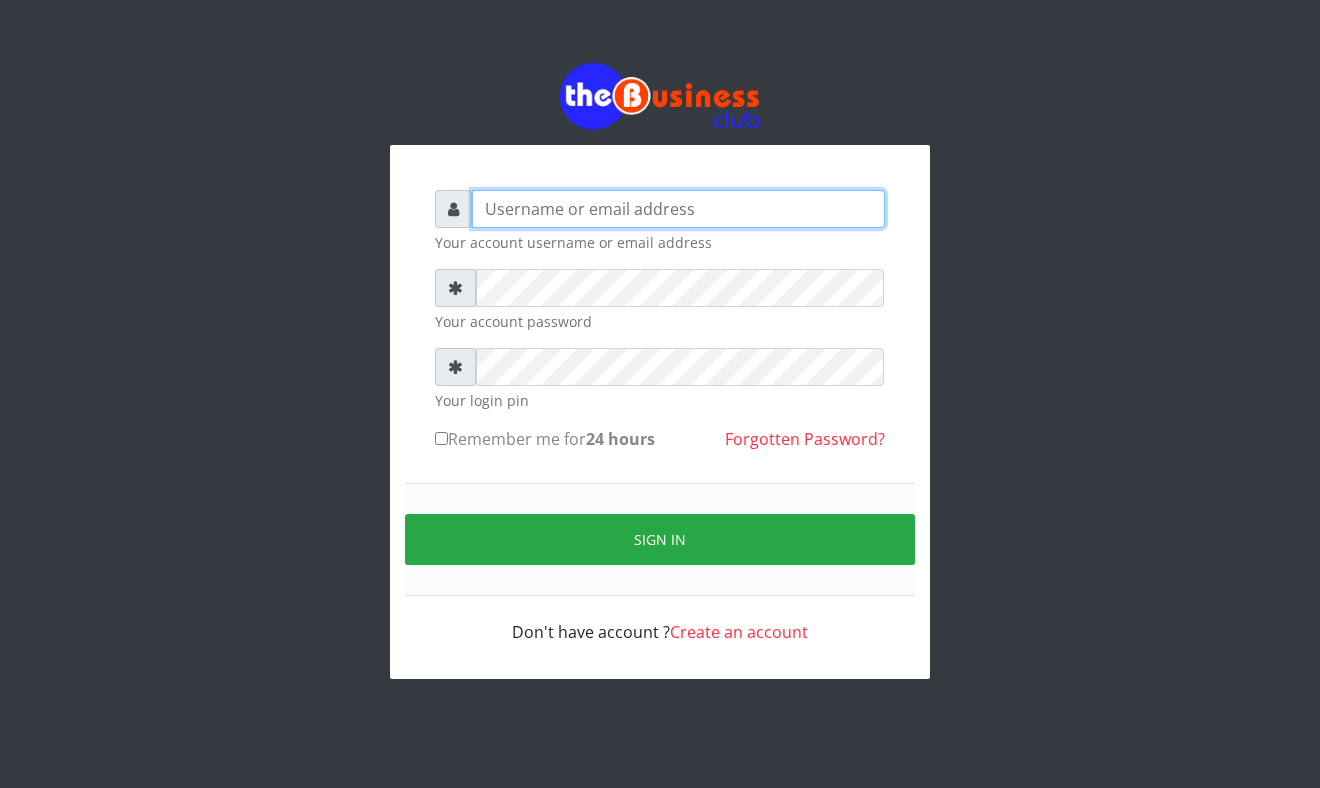 type on "Mavincio" 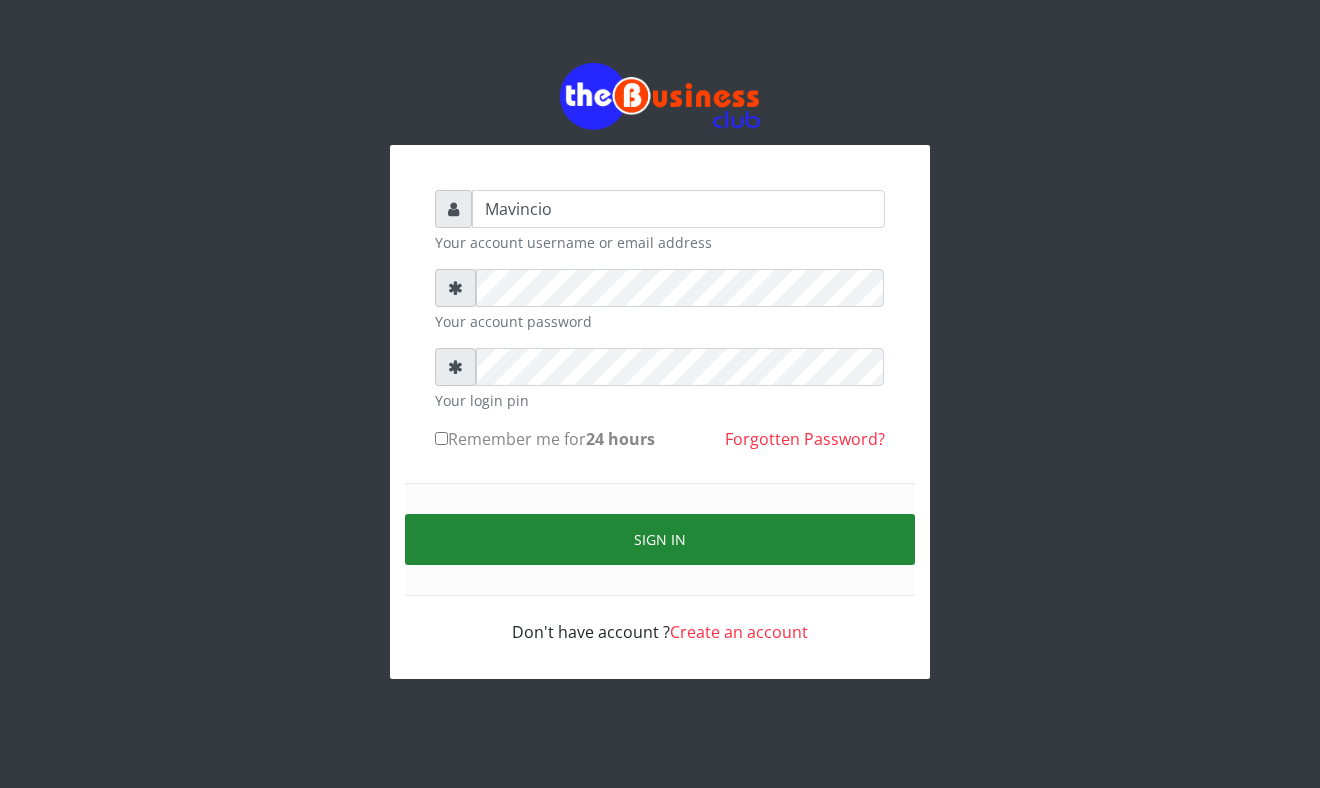 click on "Sign in" at bounding box center [660, 539] 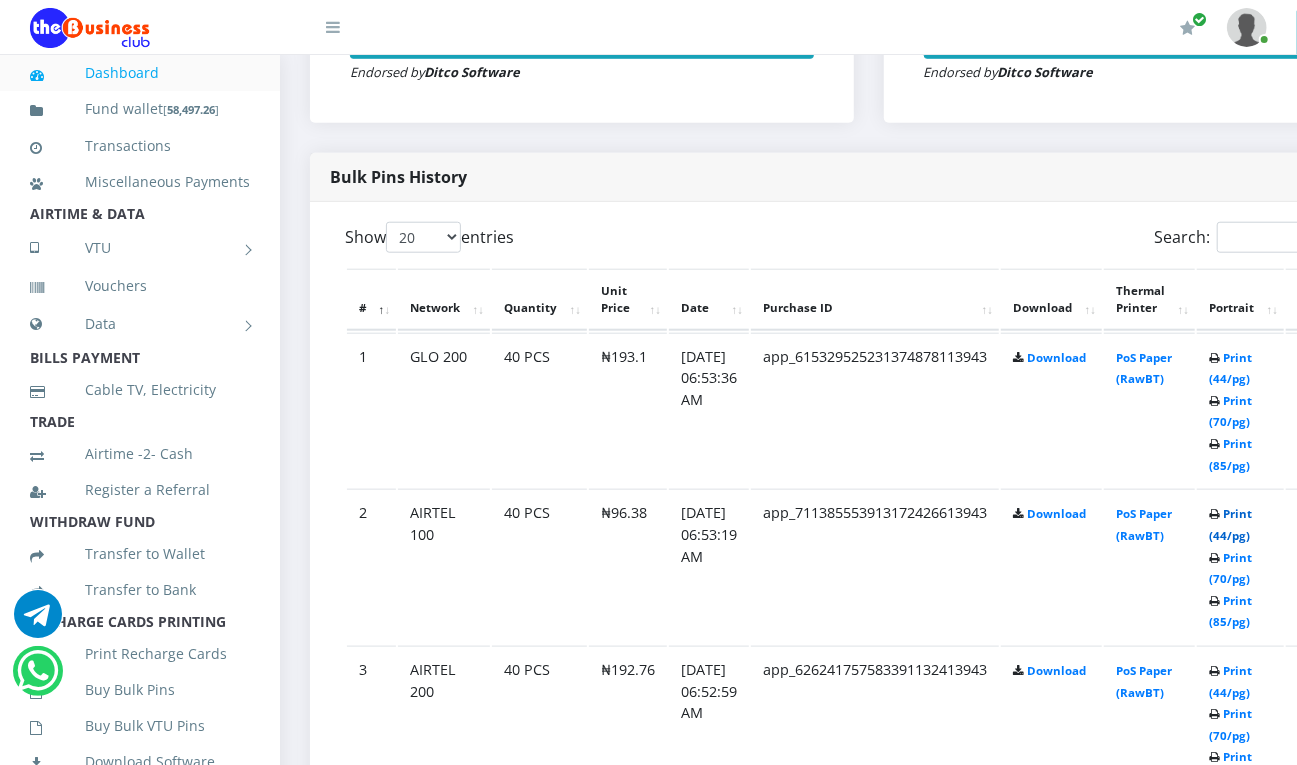 scroll, scrollTop: 910, scrollLeft: 0, axis: vertical 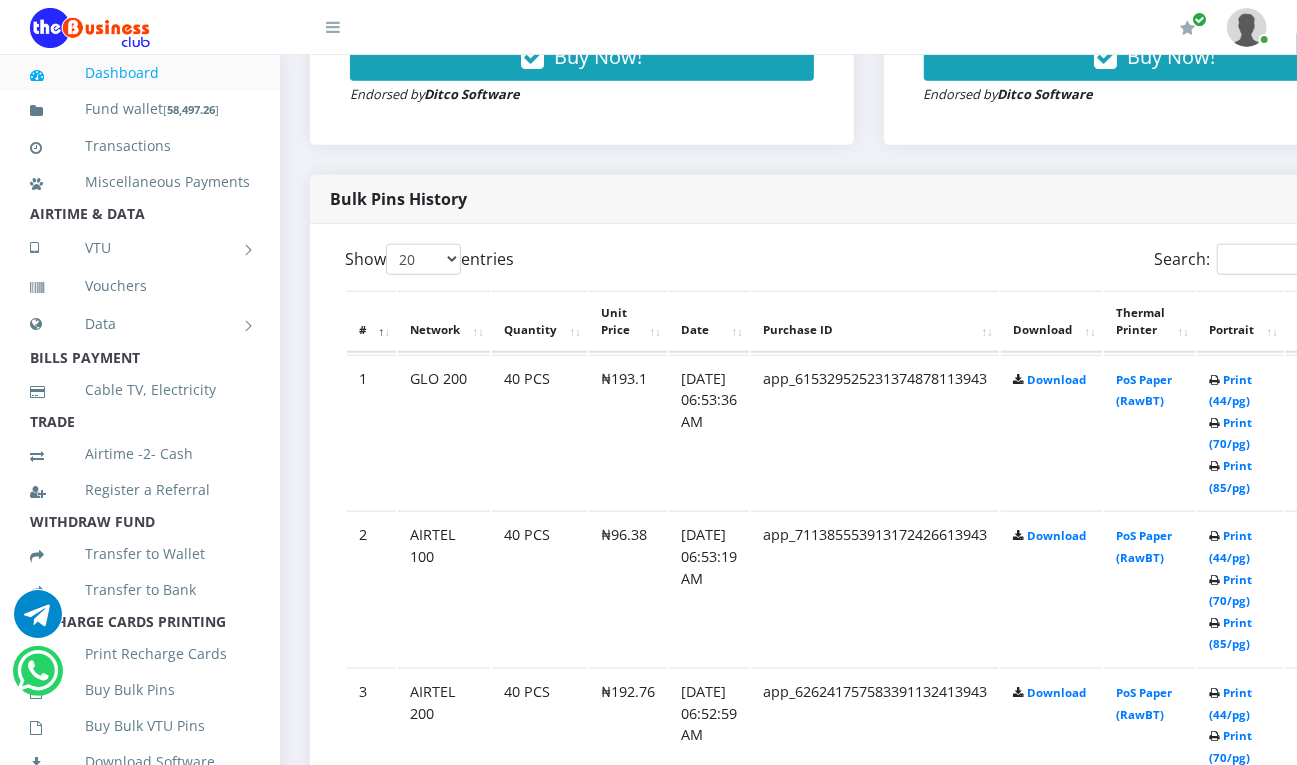 click on "Bulk Pins -  Inactive Members
DO NOT BUY IF YOU DON'T HAVE [ RECHARGE CARDS PRINTING APPLICATION ]
Select Network
MTN
Globacom
9Mobile
Airtel
Select Denomination
10" at bounding box center (1156, -60) 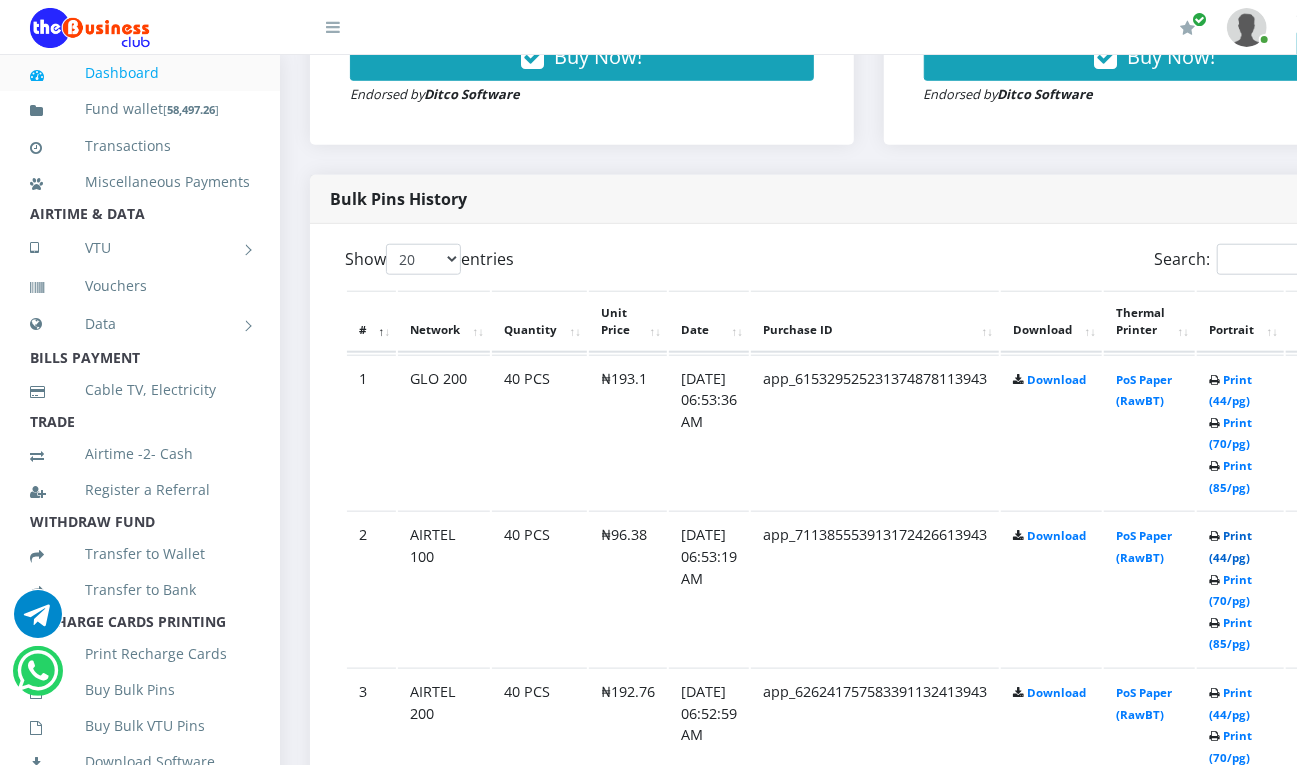 click on "Print (44/pg)" at bounding box center (1230, 546) 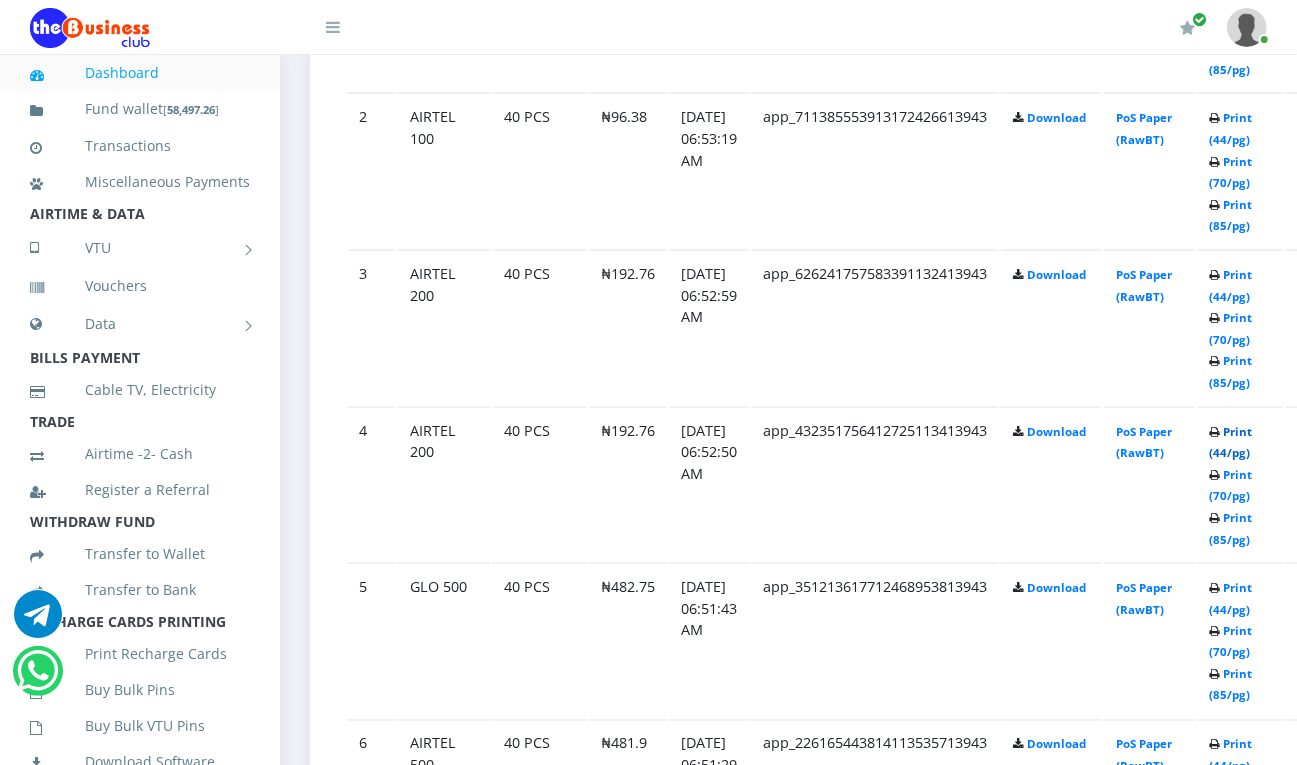 scroll, scrollTop: 1282, scrollLeft: 0, axis: vertical 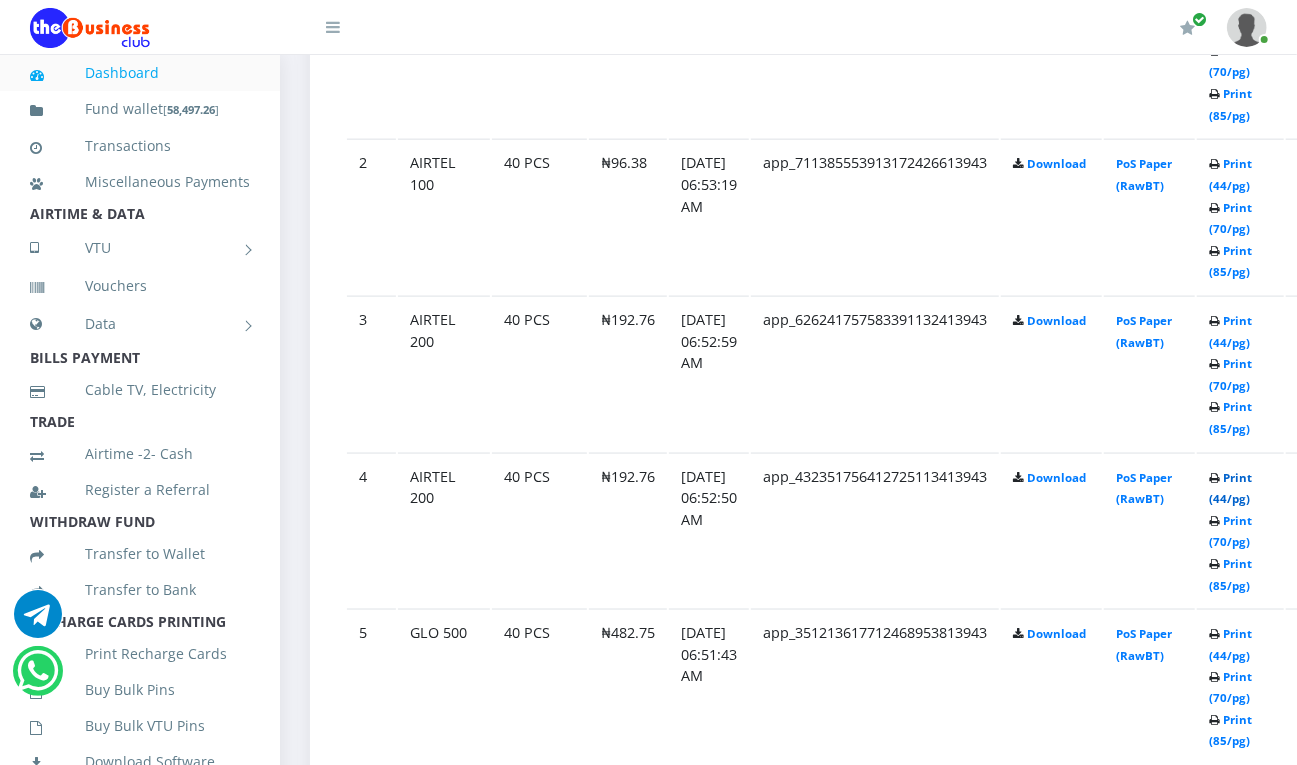 click on "Print (44/pg)" at bounding box center [1230, 488] 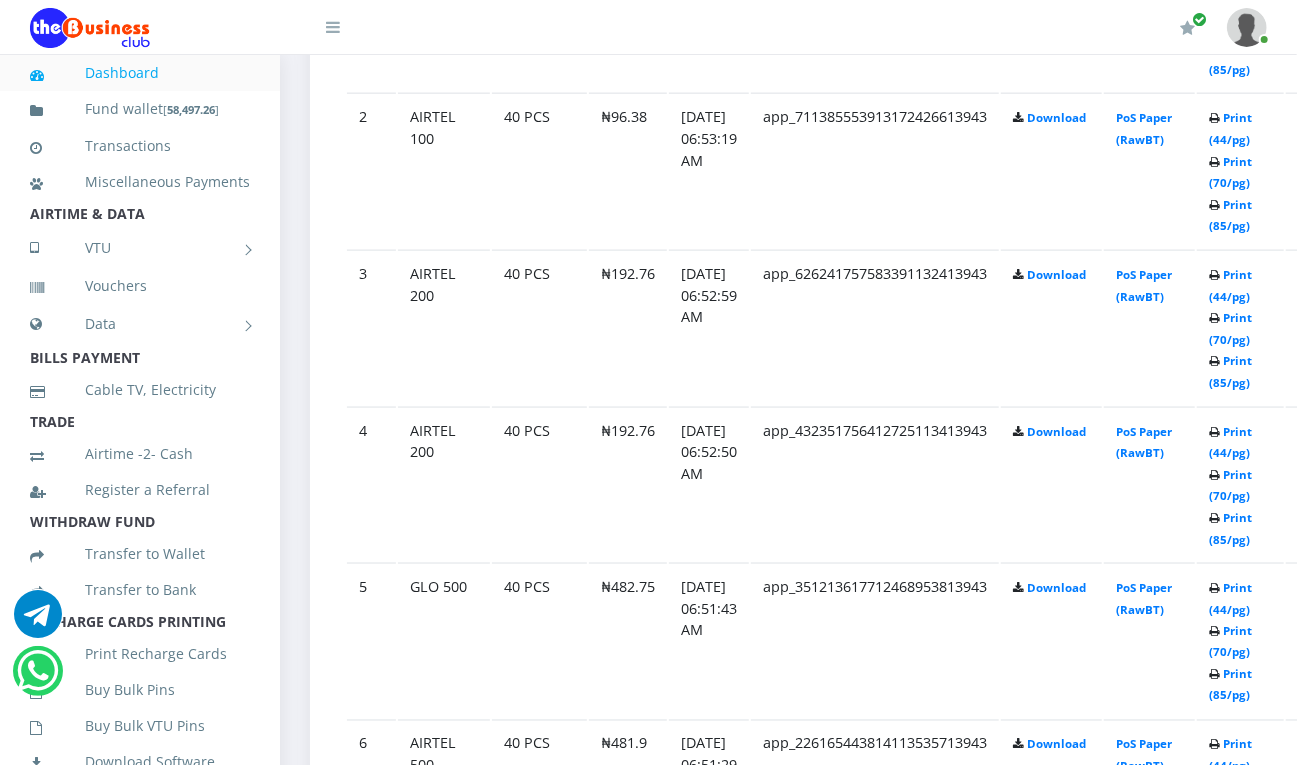 scroll, scrollTop: 1282, scrollLeft: 0, axis: vertical 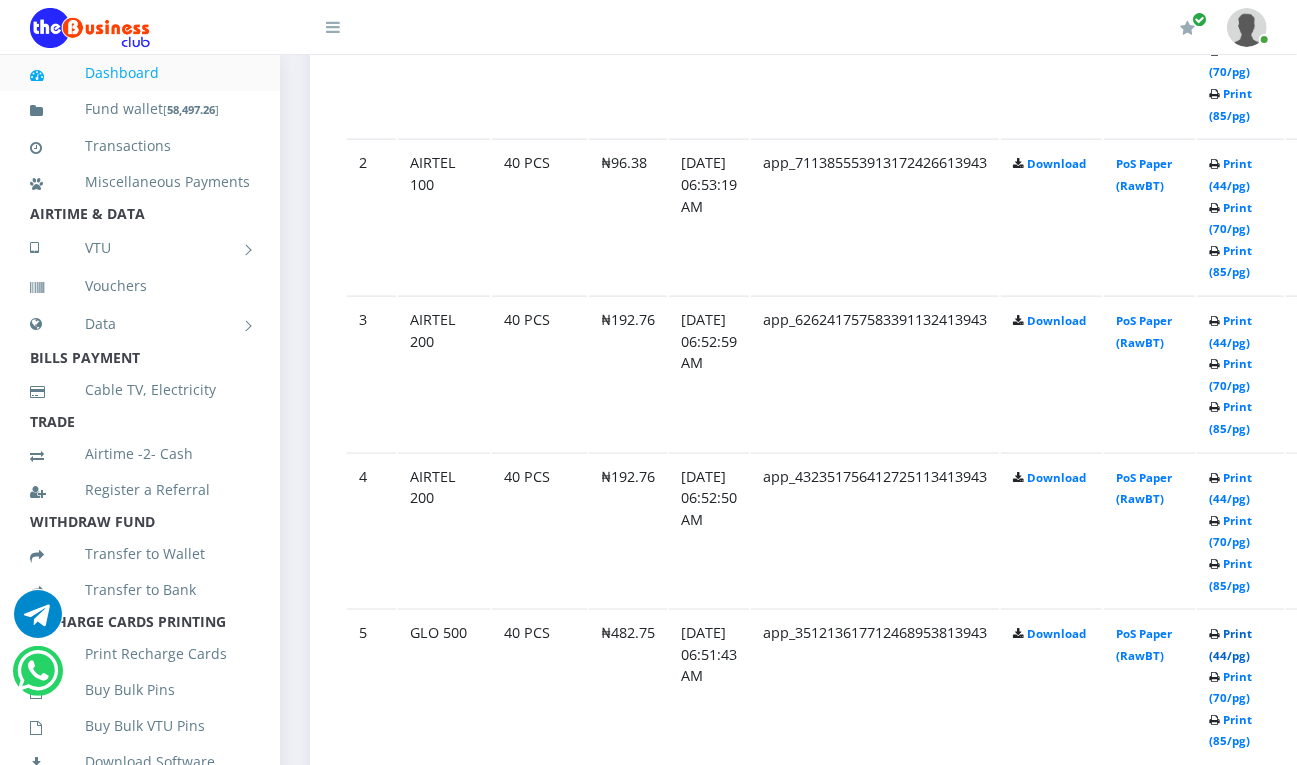 click on "Print (44/pg)" at bounding box center (1230, 644) 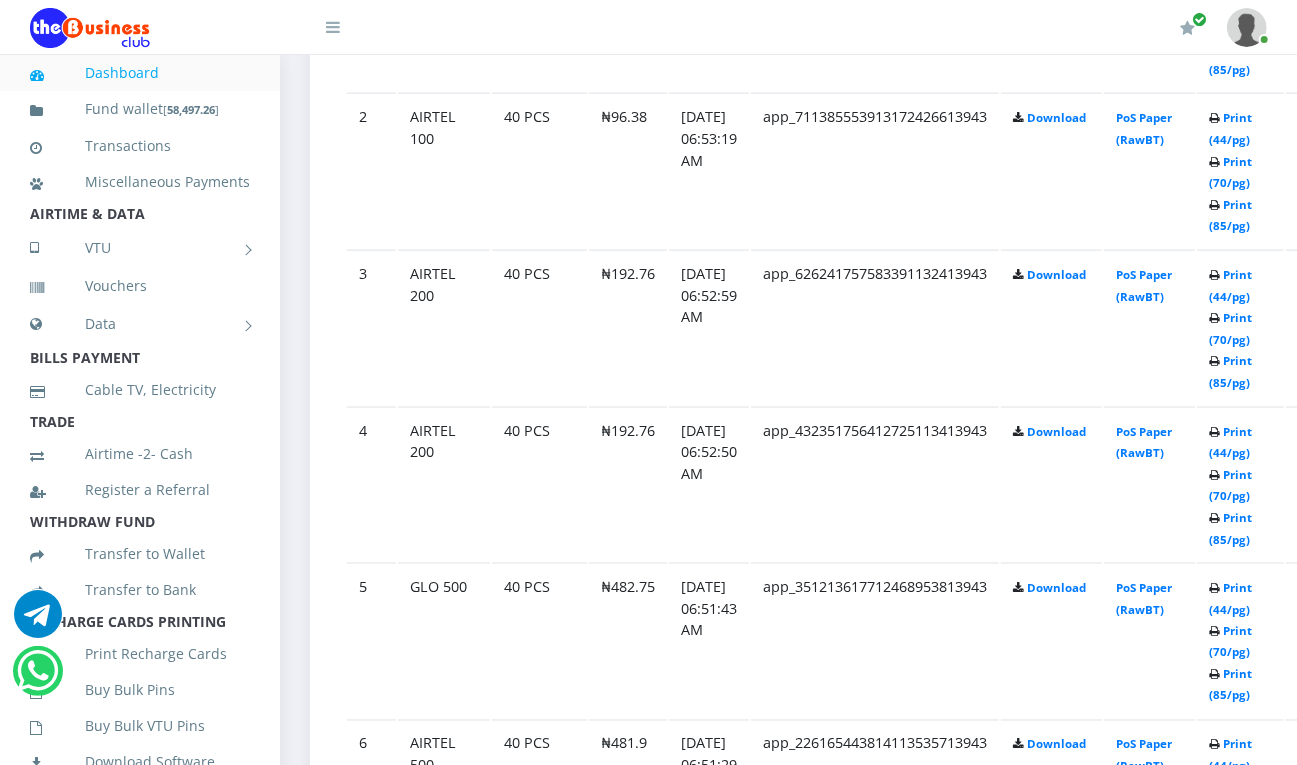 scroll, scrollTop: 1282, scrollLeft: 0, axis: vertical 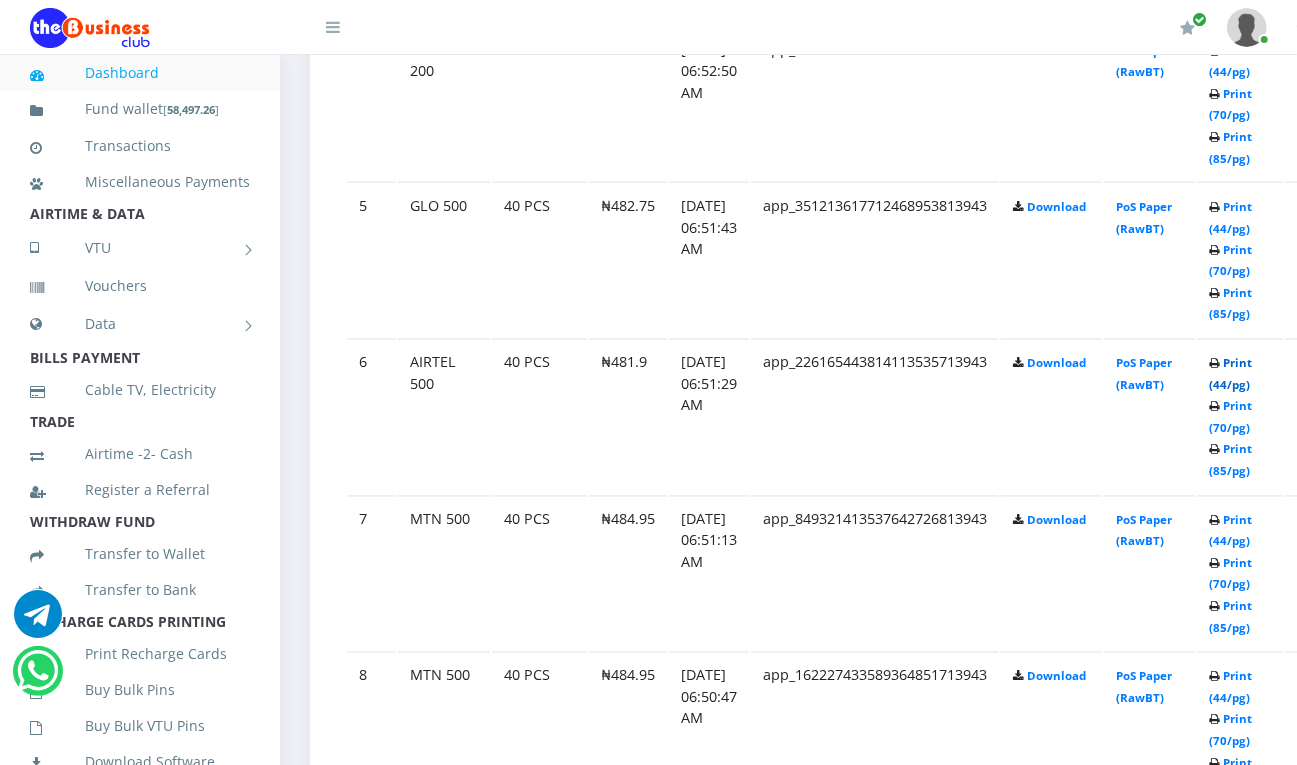 click on "Print (44/pg)" at bounding box center [1230, 374] 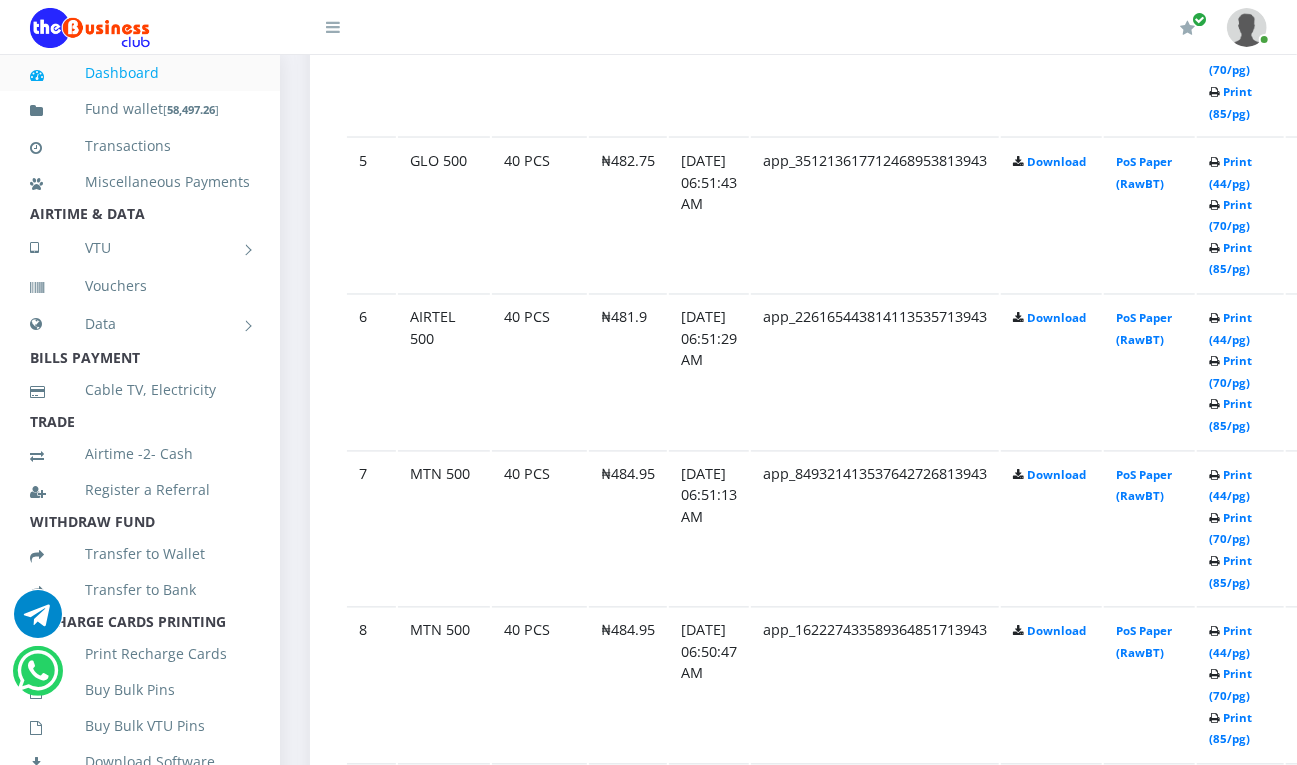 scroll, scrollTop: 1709, scrollLeft: 0, axis: vertical 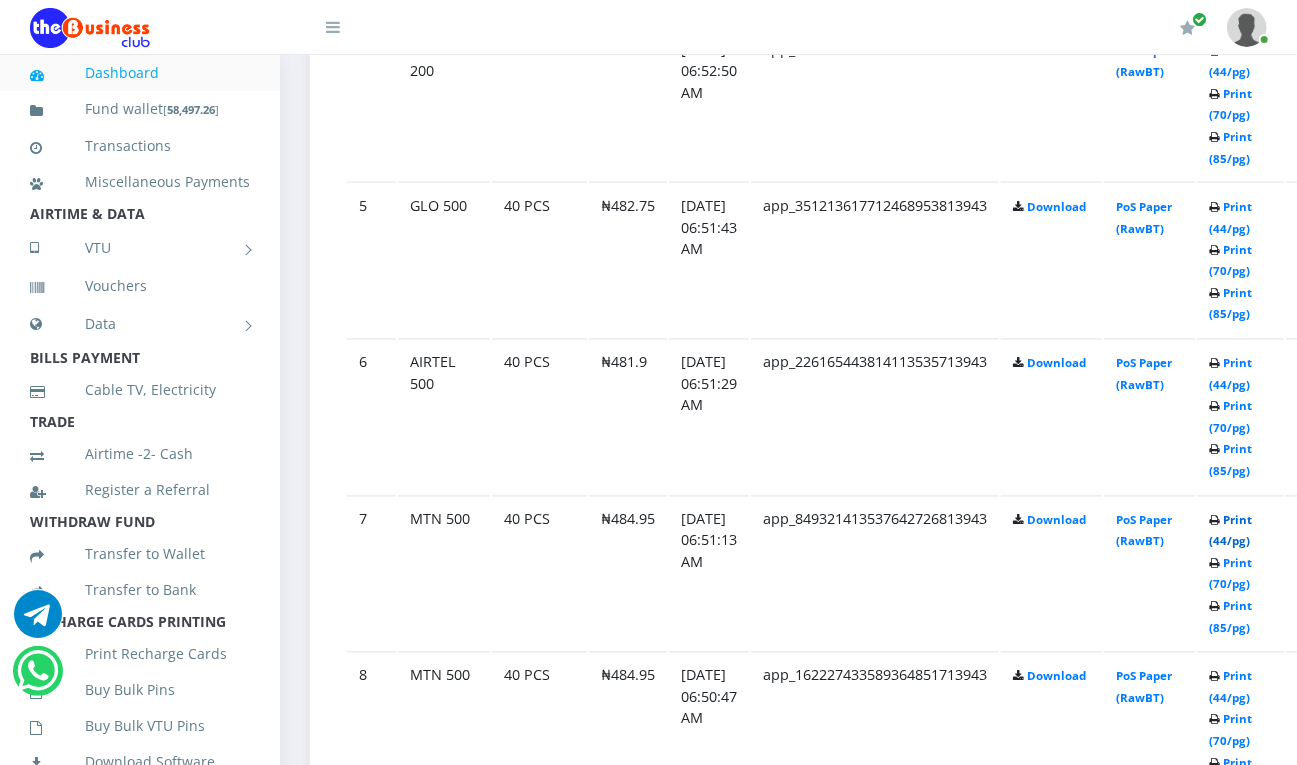 click on "Print (44/pg)" at bounding box center (1230, 531) 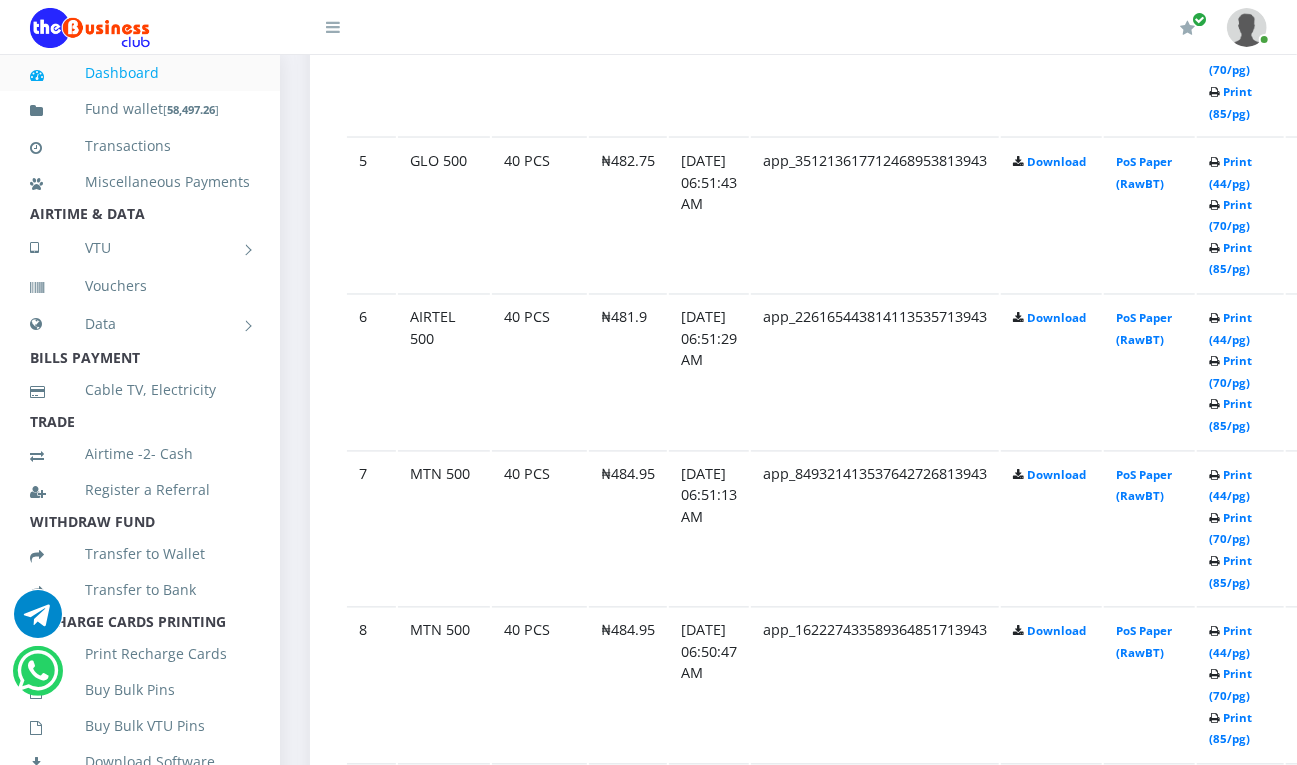 scroll, scrollTop: 1709, scrollLeft: 0, axis: vertical 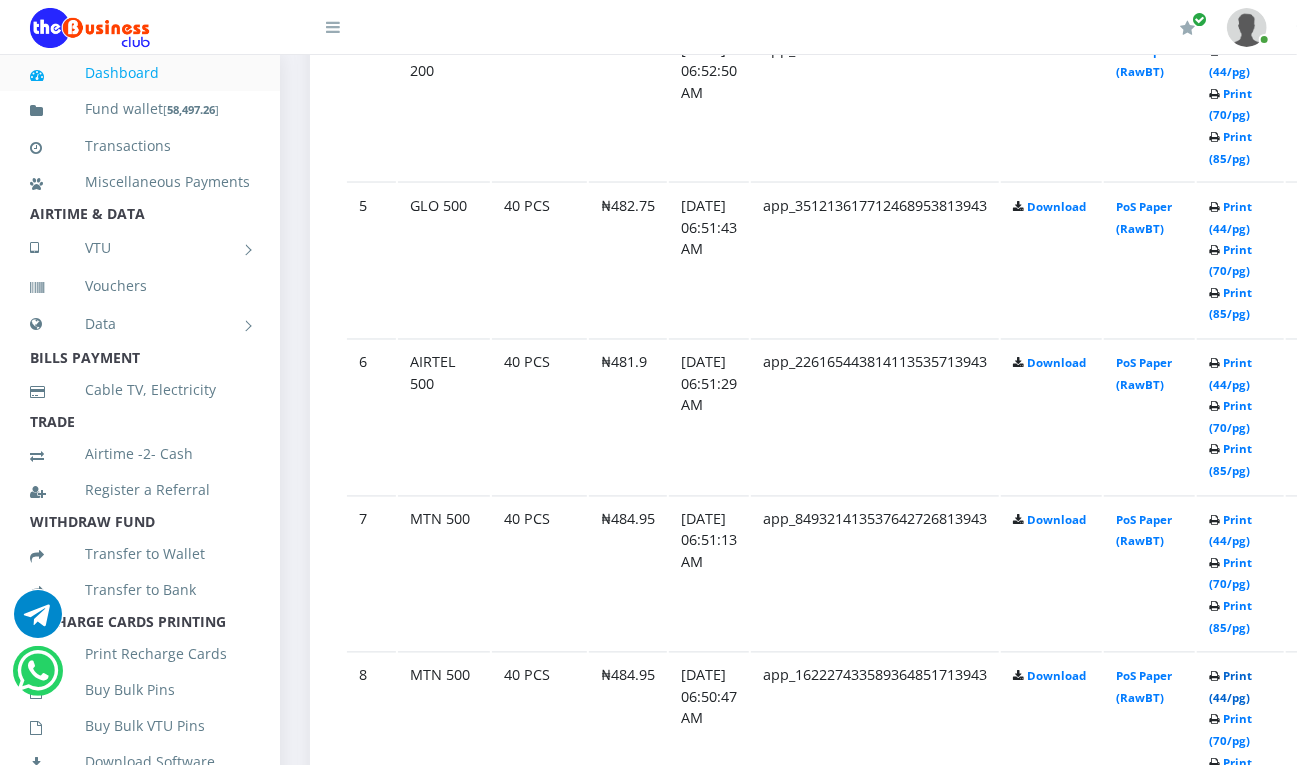 click on "Print (44/pg)" at bounding box center (1230, 687) 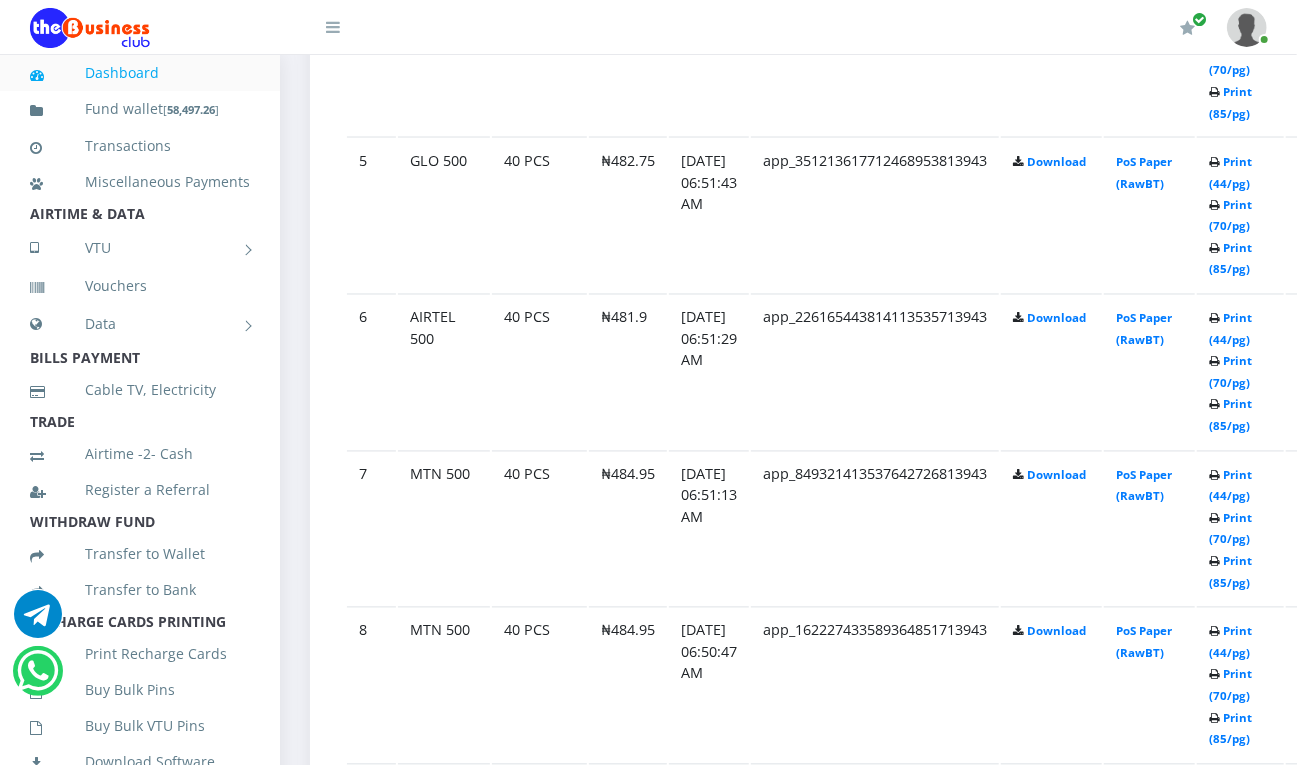 scroll, scrollTop: 1709, scrollLeft: 0, axis: vertical 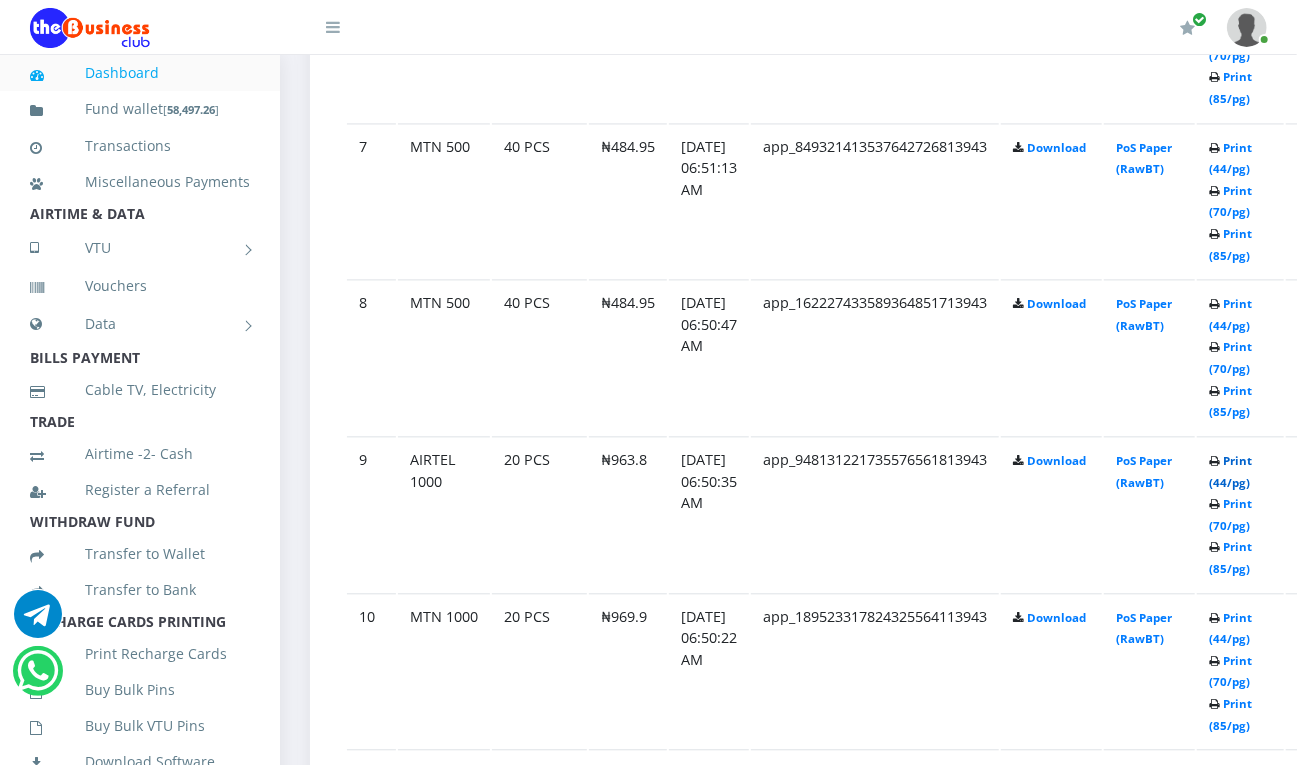 click on "Print (44/pg)" at bounding box center (1230, 471) 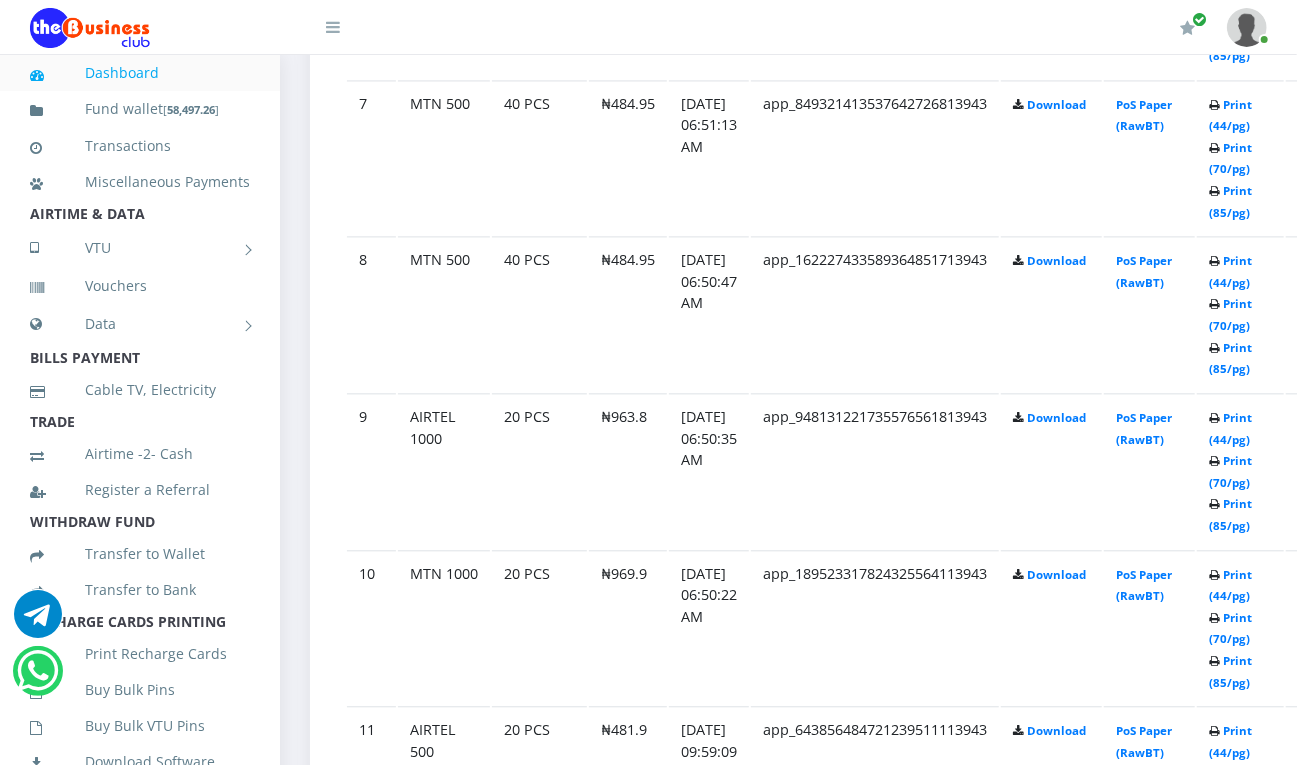 scroll, scrollTop: 2082, scrollLeft: 0, axis: vertical 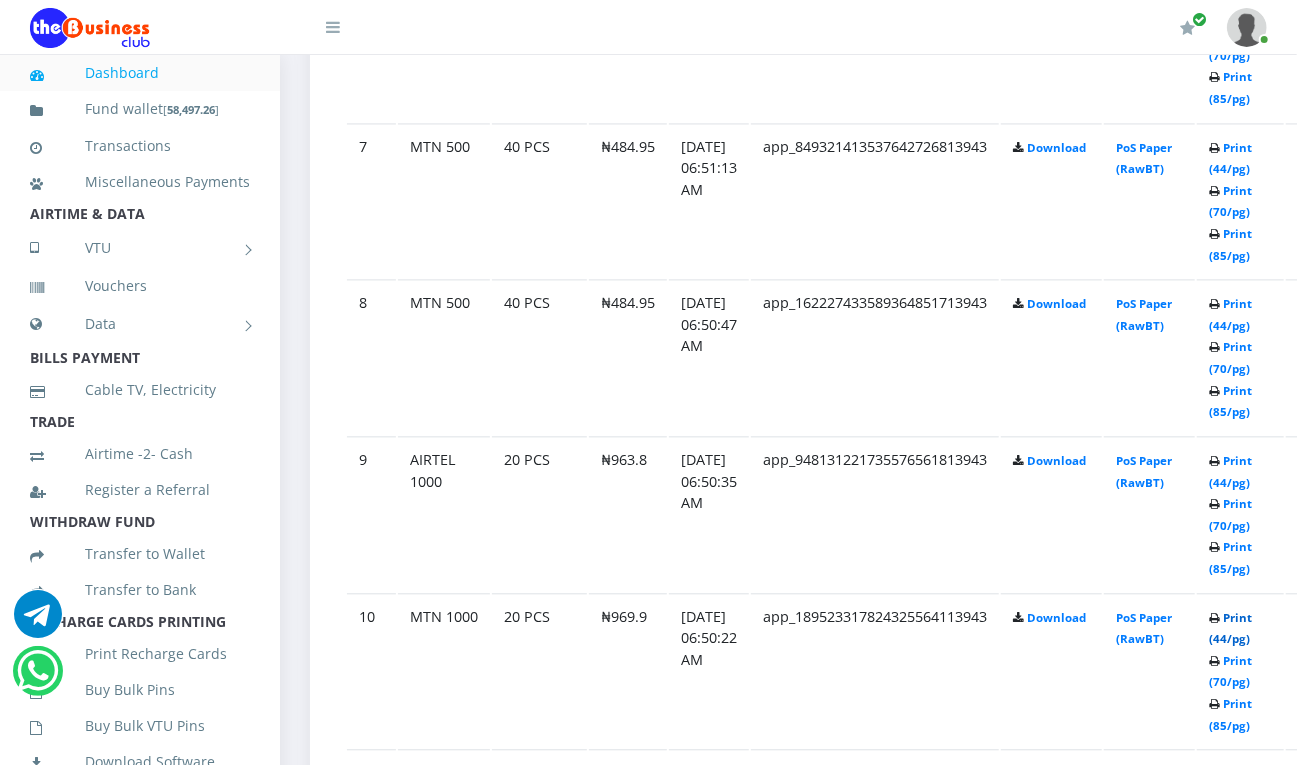 click on "Print (44/pg)" at bounding box center [1230, 628] 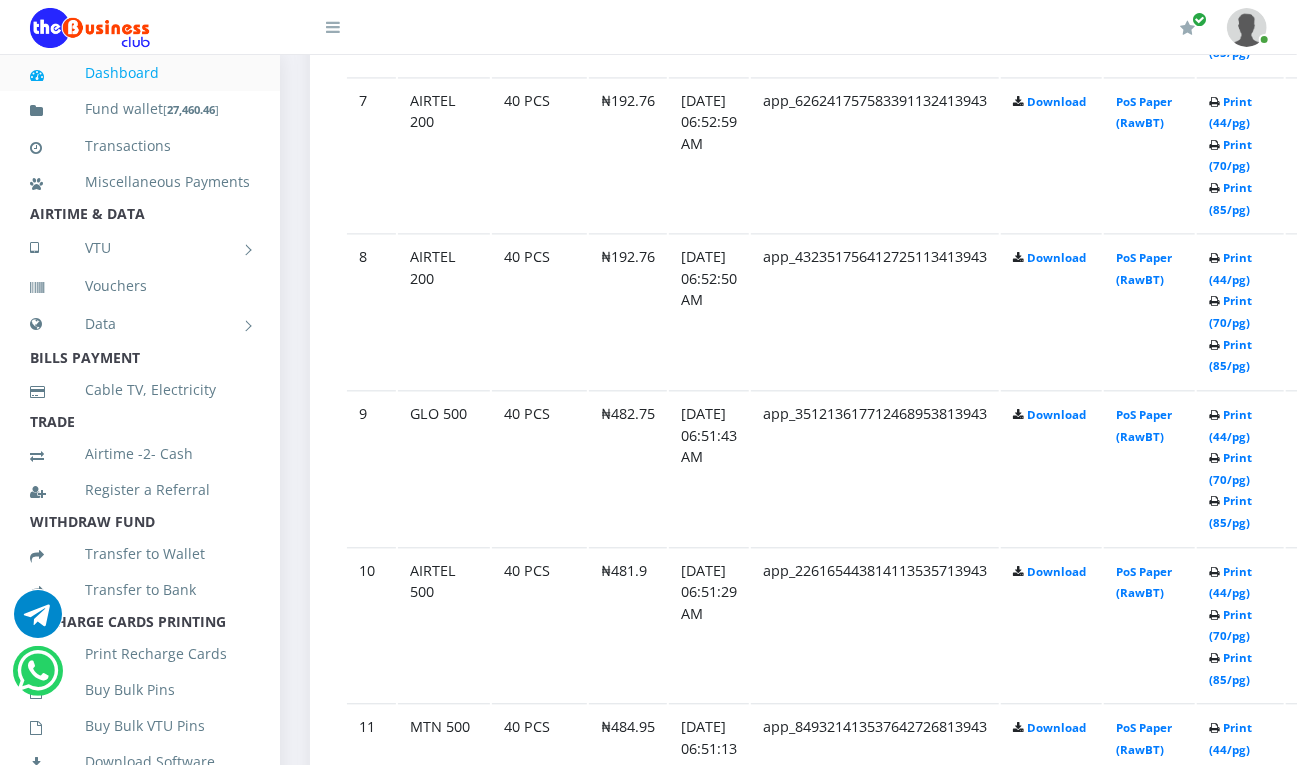 click on "PoS Paper (RawBT)" at bounding box center [1149, -786] 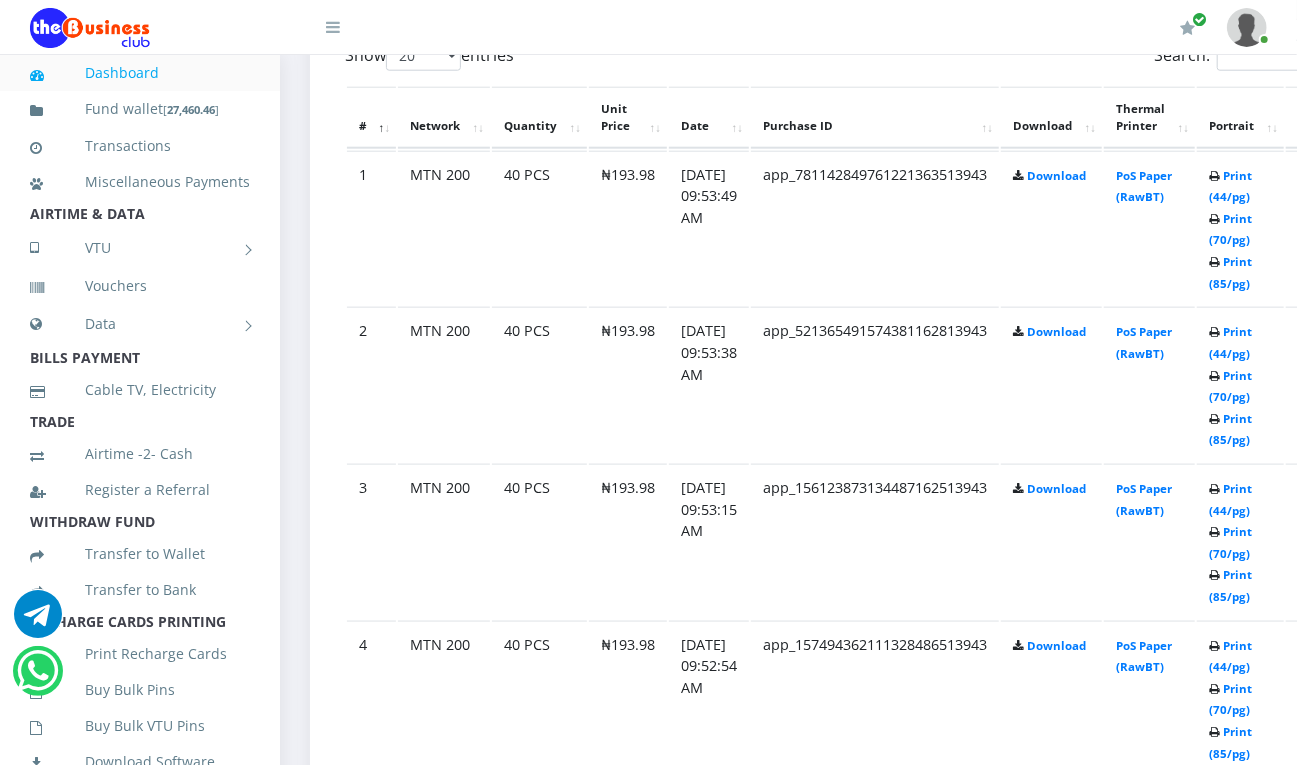 scroll, scrollTop: 1061, scrollLeft: 0, axis: vertical 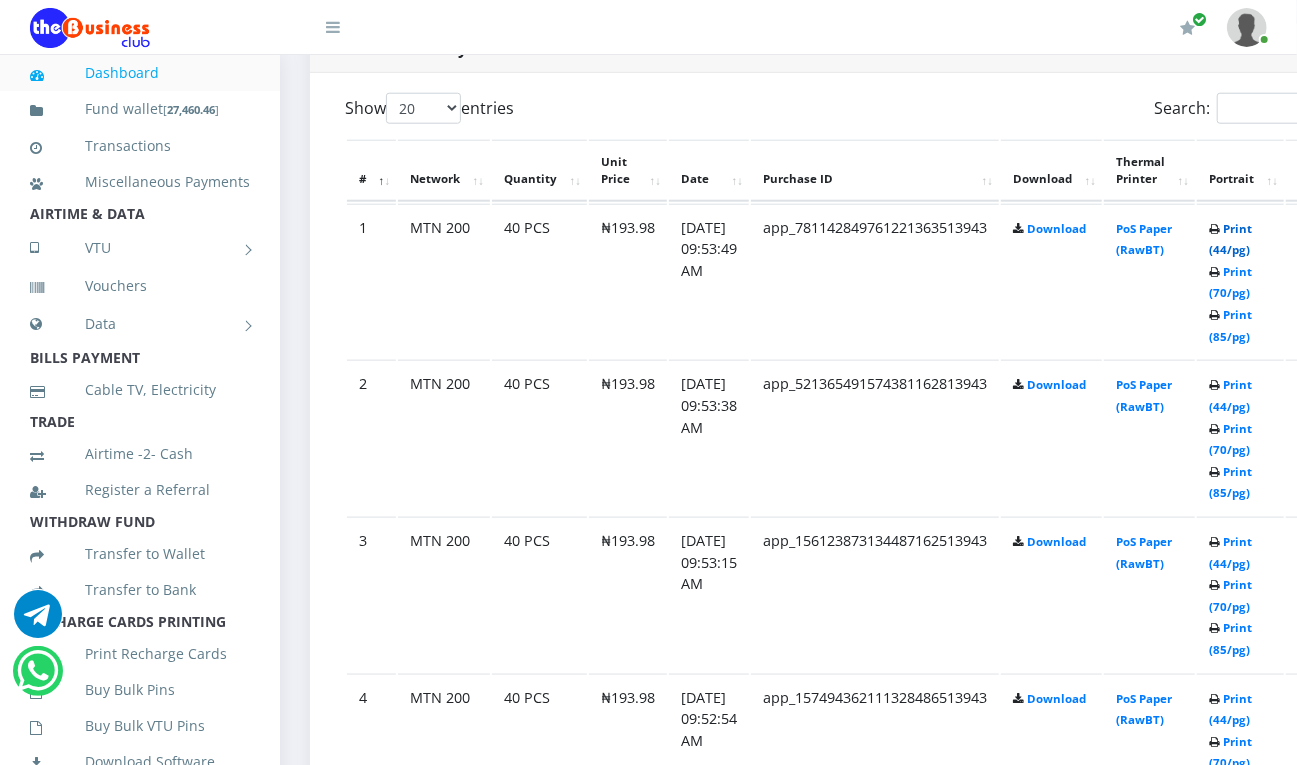 click on "Print (44/pg)" at bounding box center [1230, 239] 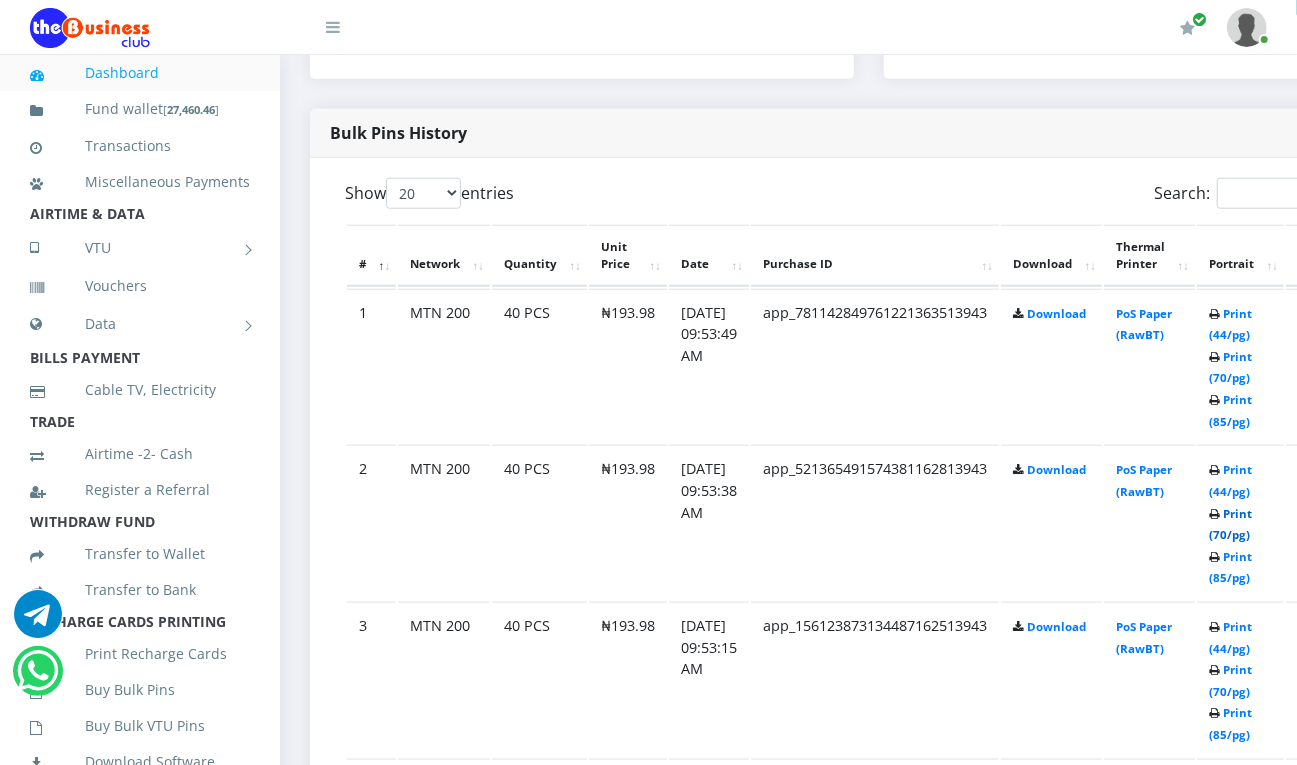 scroll, scrollTop: 0, scrollLeft: 0, axis: both 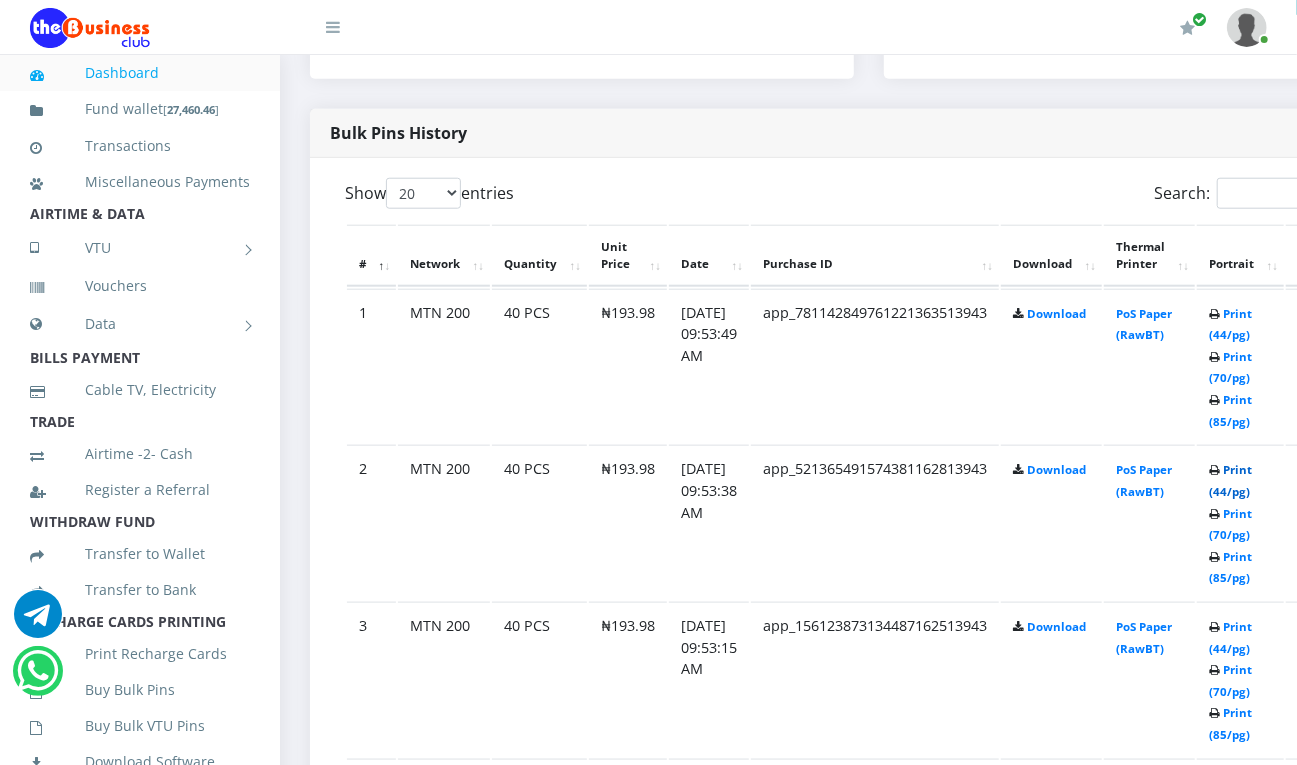 click on "Print (44/pg)   Print (70/pg)   Print (85/pg)" at bounding box center (1230, 523) 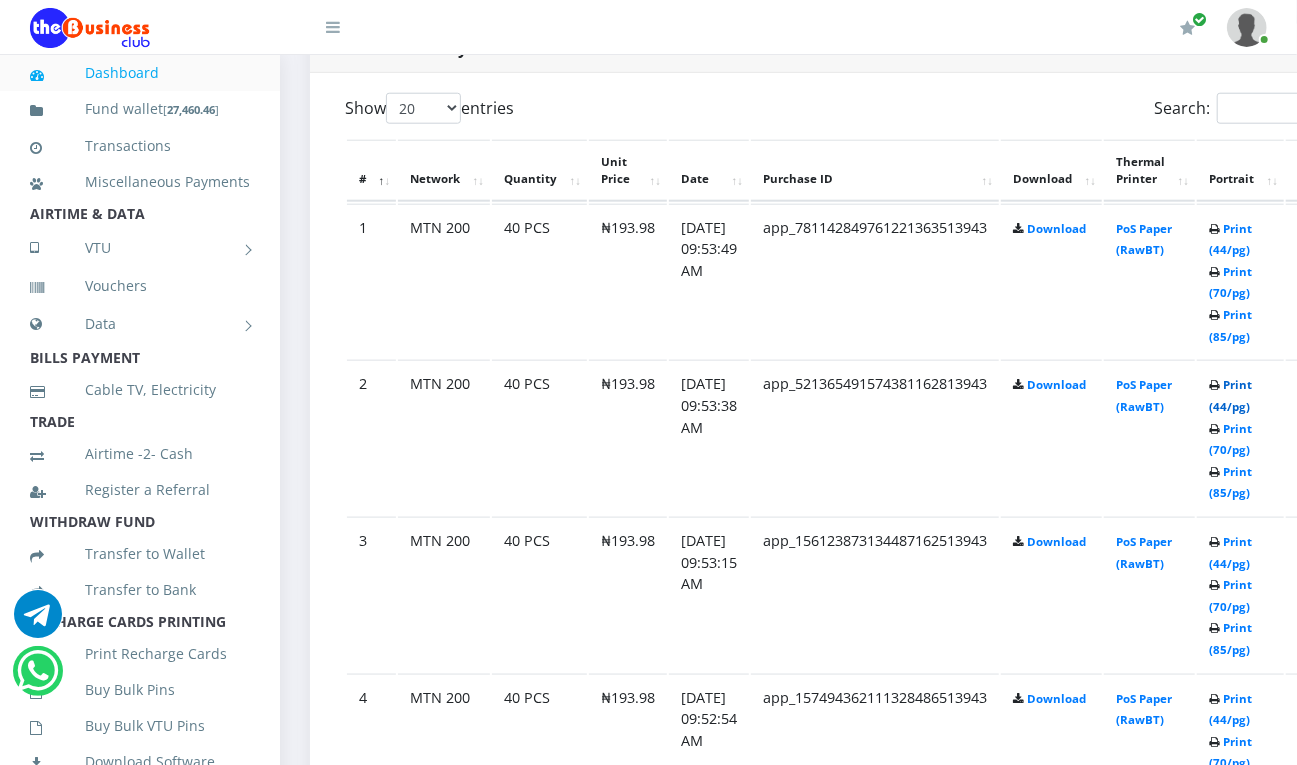 click on "Print (44/pg)" at bounding box center [1230, 395] 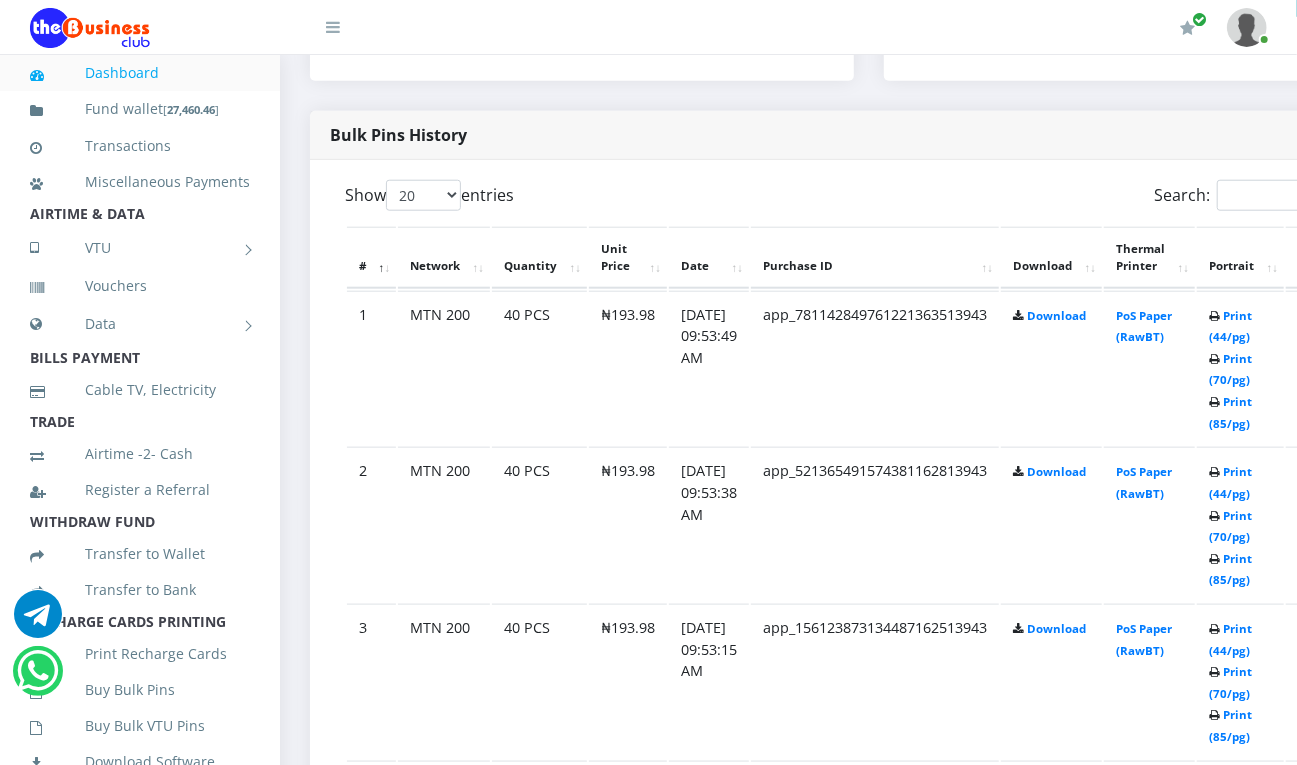 scroll, scrollTop: 0, scrollLeft: 0, axis: both 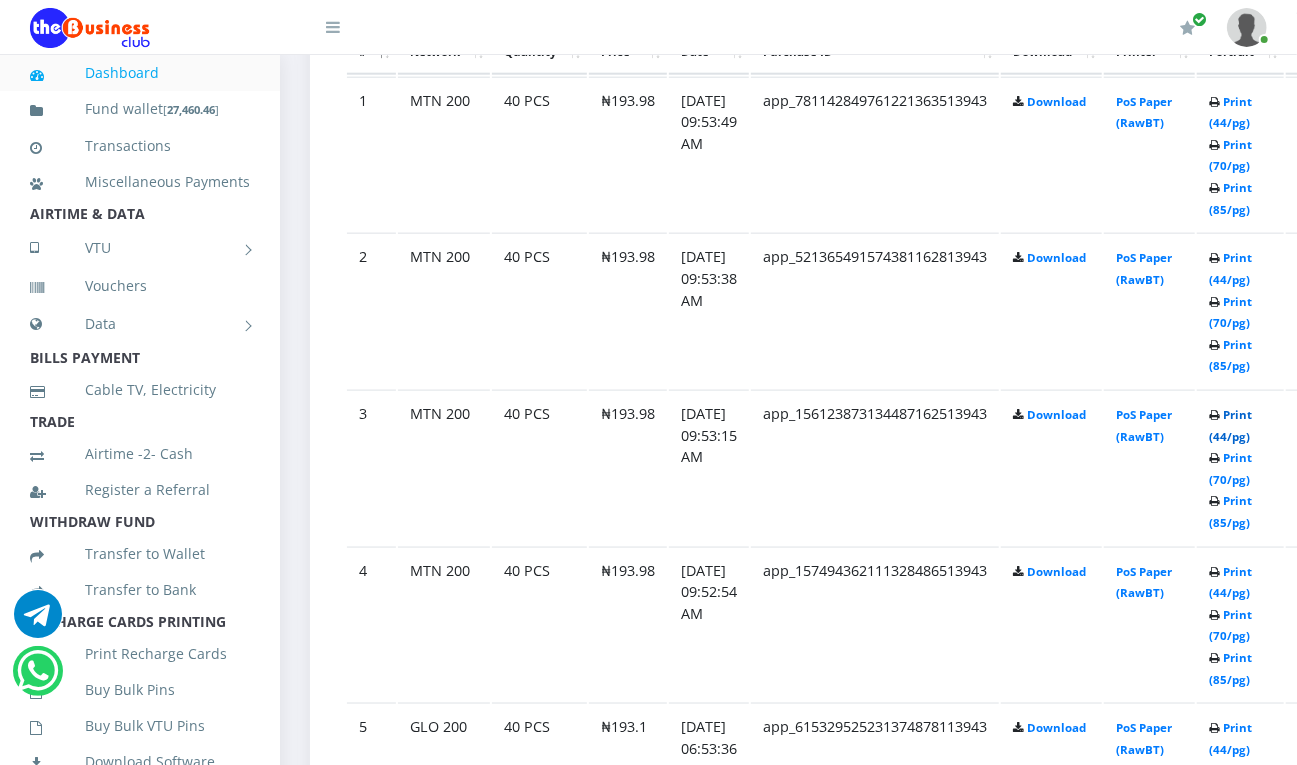 click on "Print (44/pg)" at bounding box center (1230, 425) 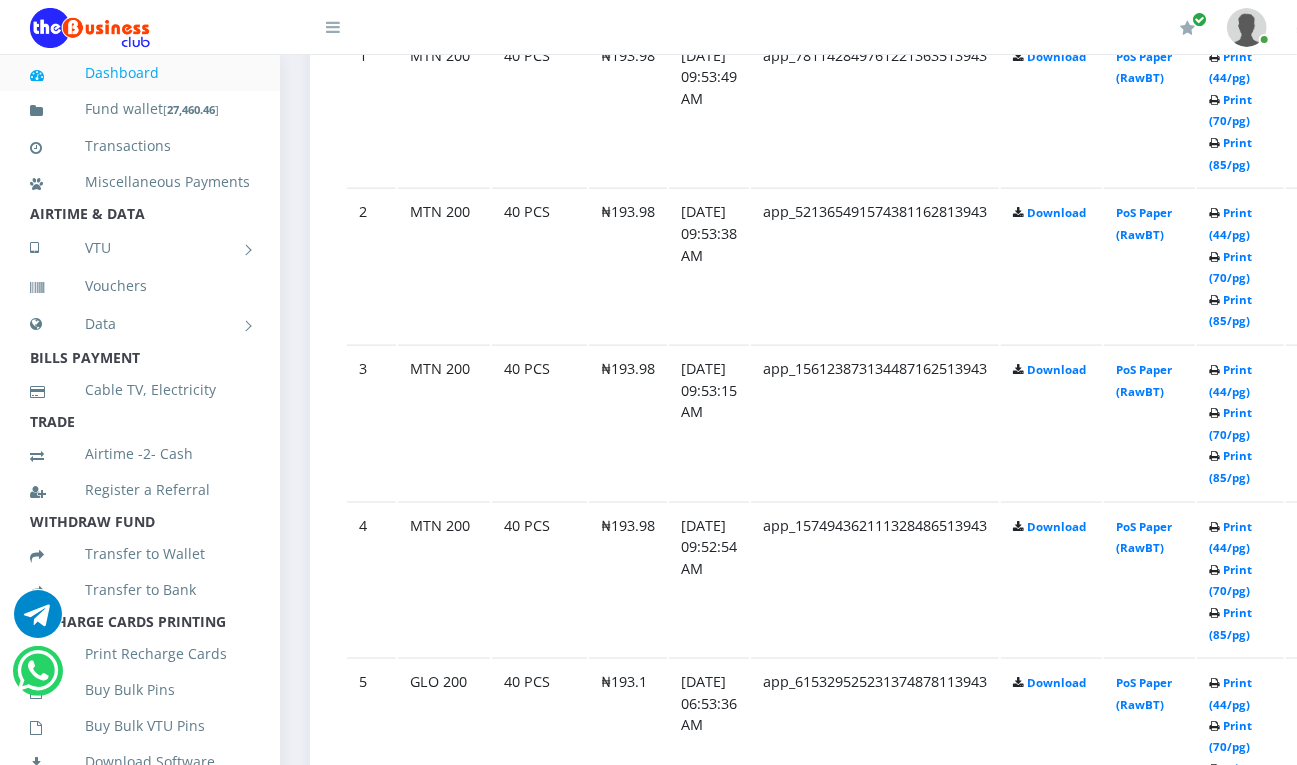 scroll, scrollTop: 1188, scrollLeft: 0, axis: vertical 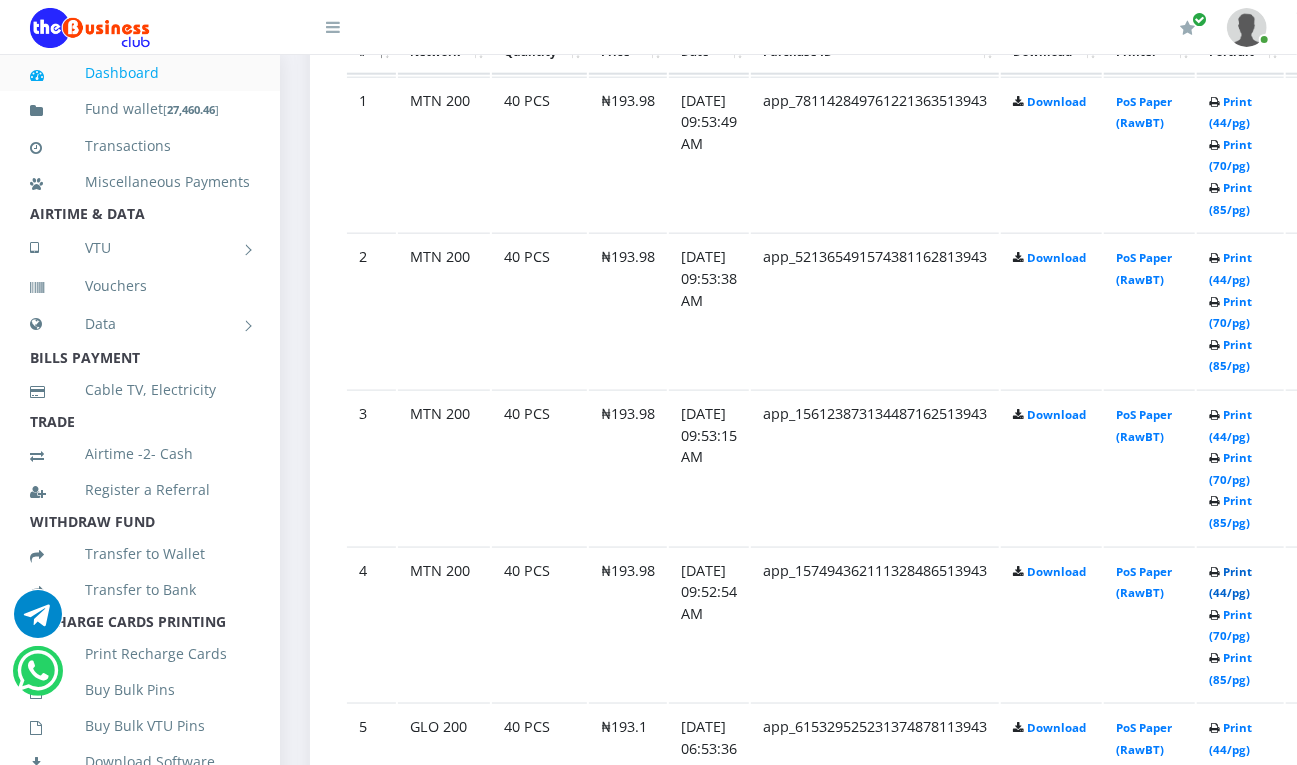 click on "Print (44/pg)" at bounding box center [1230, 582] 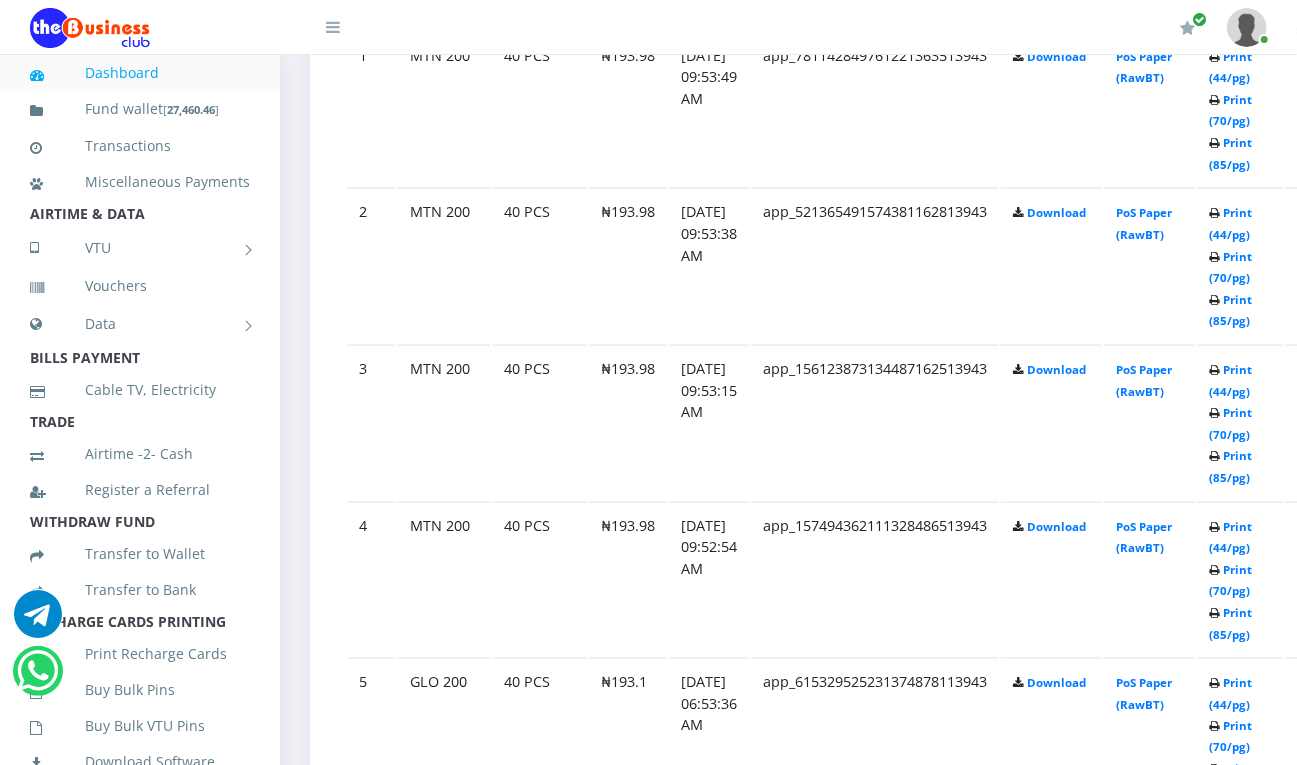 scroll, scrollTop: 1188, scrollLeft: 0, axis: vertical 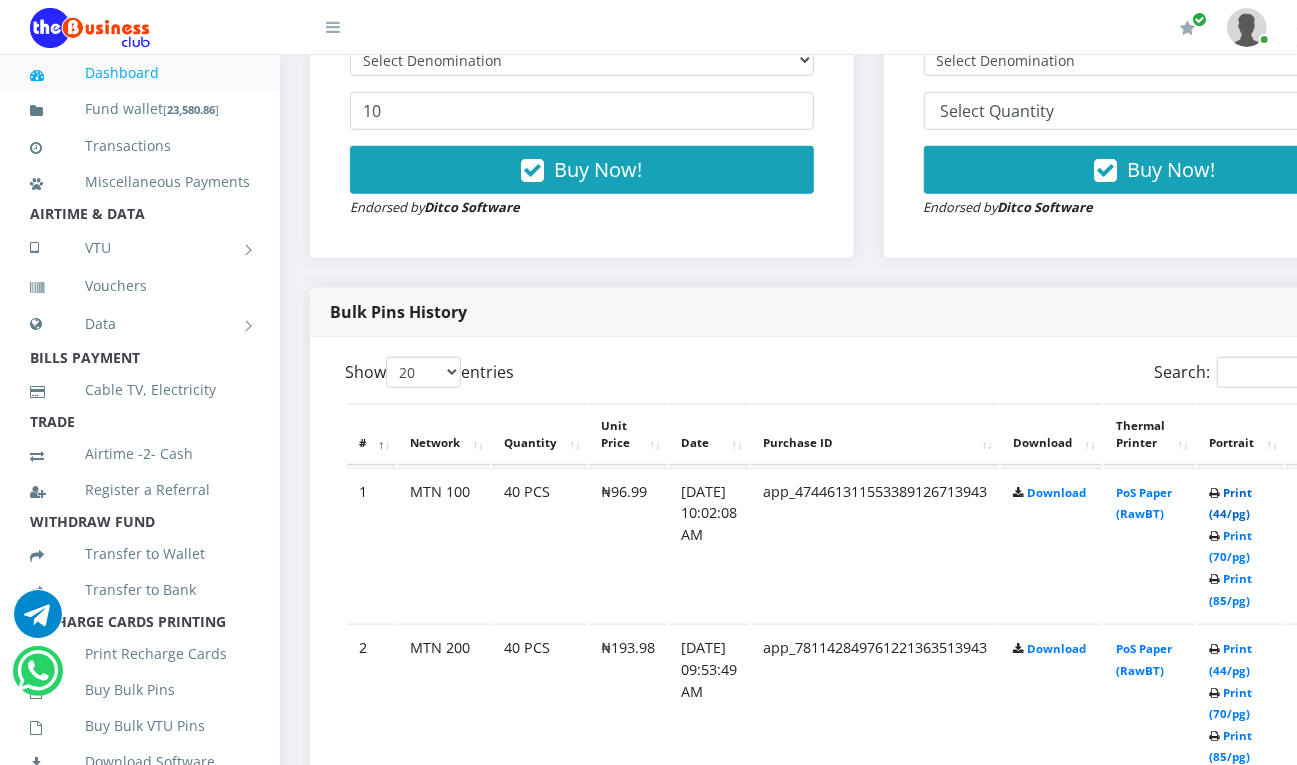 click on "Print (44/pg)" at bounding box center [1230, 503] 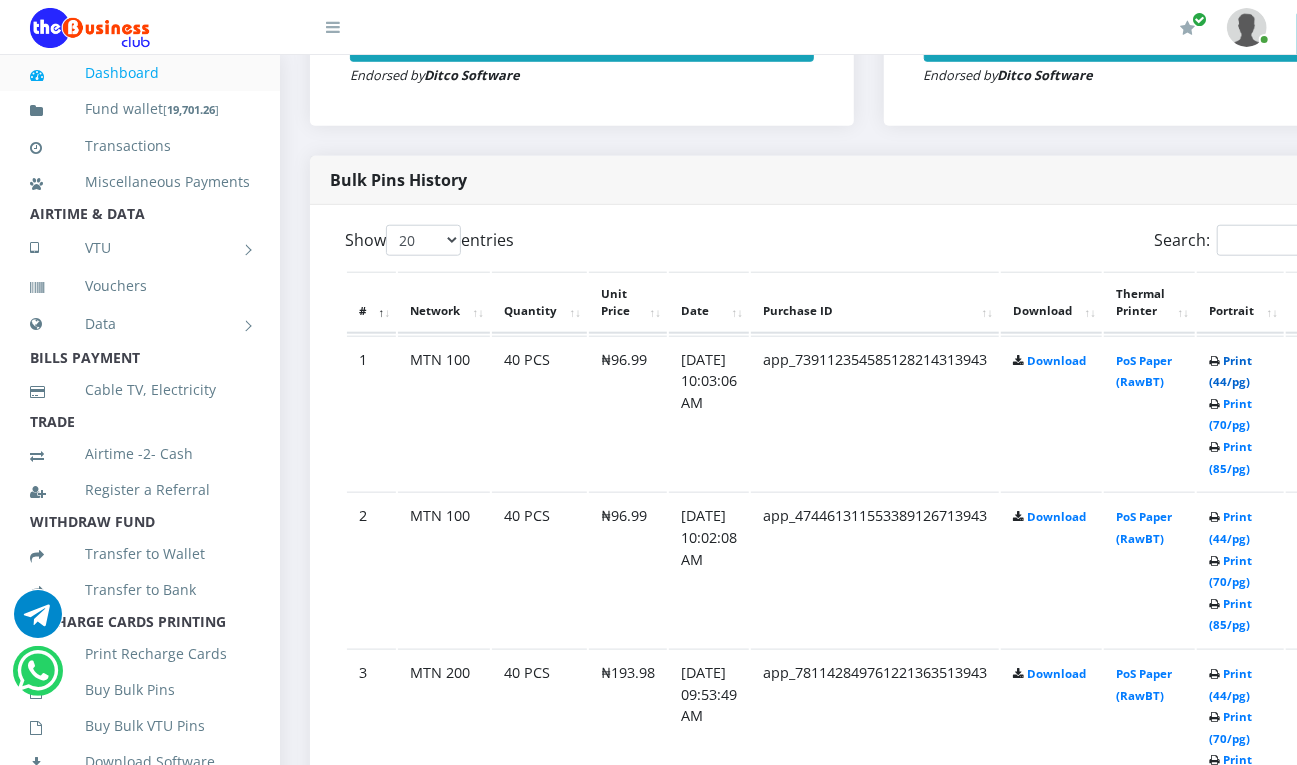 scroll, scrollTop: 0, scrollLeft: 0, axis: both 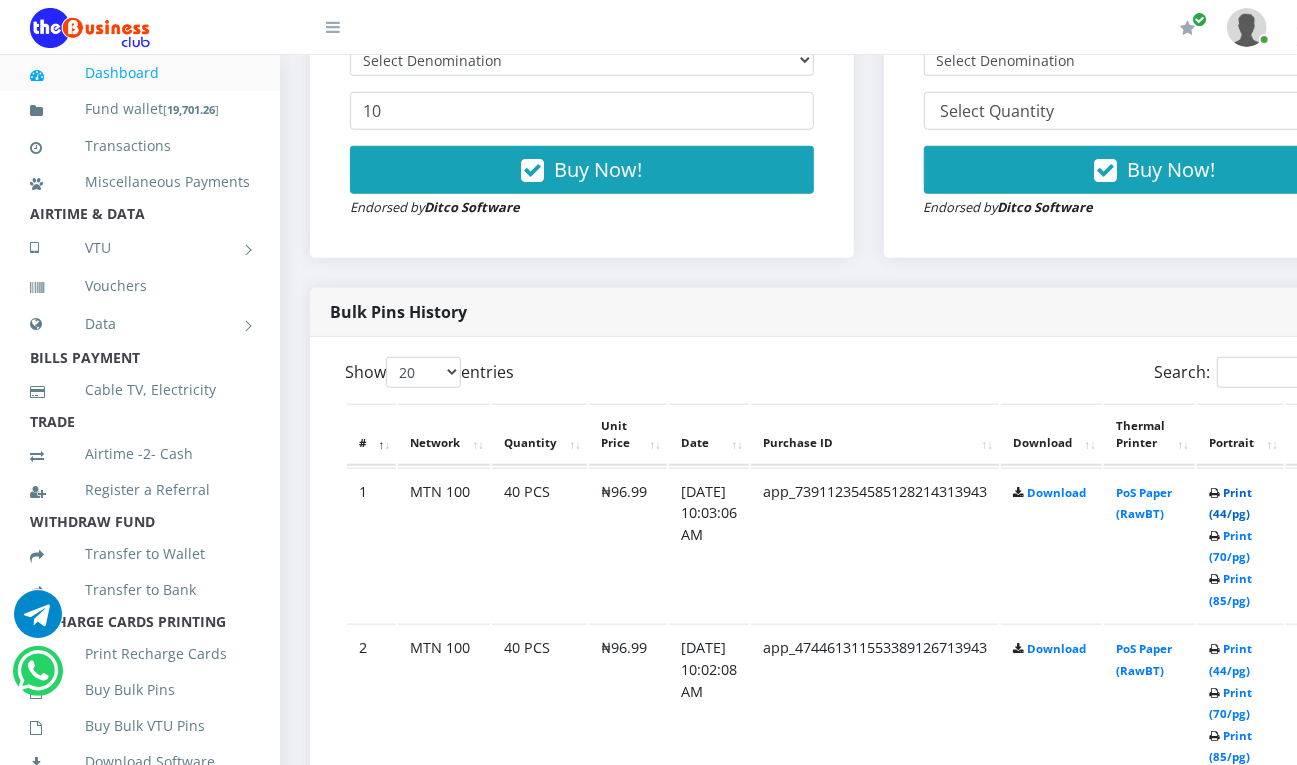 click on "Print (44/pg)" at bounding box center (1230, 503) 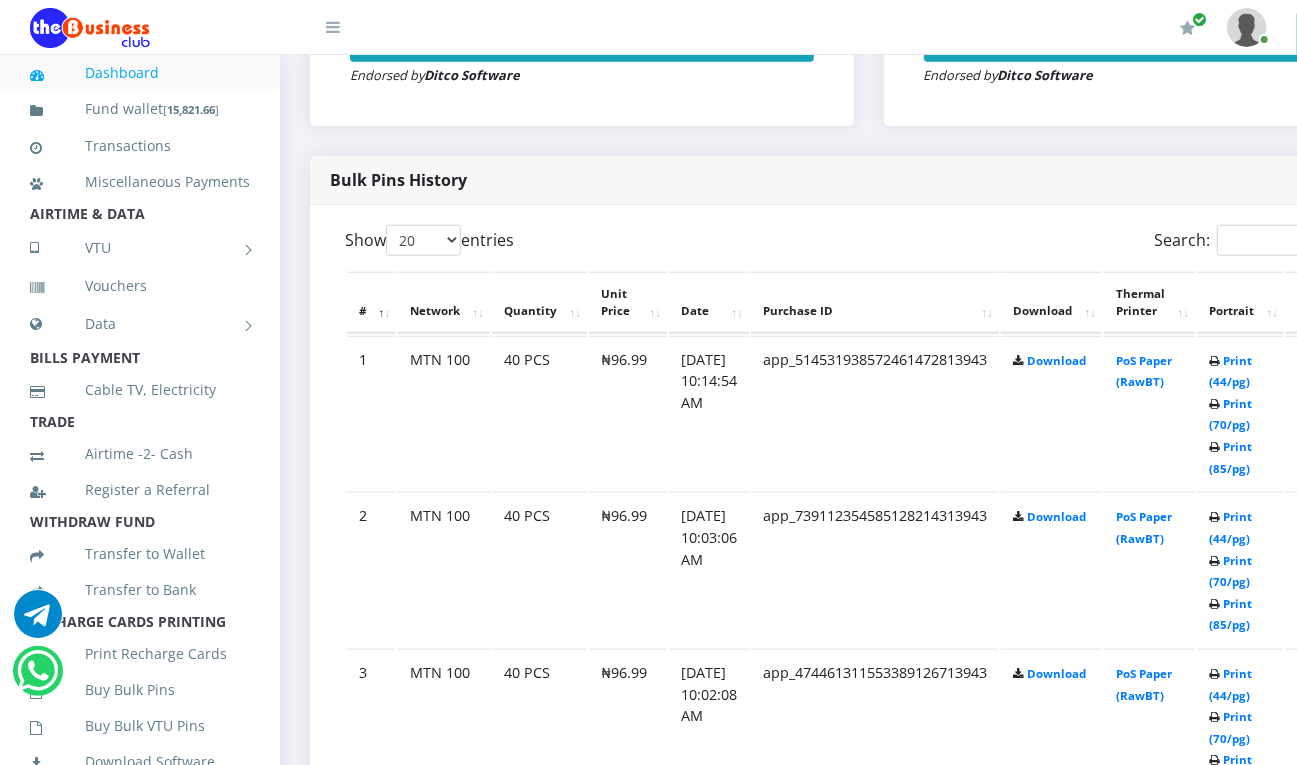 scroll, scrollTop: 0, scrollLeft: 0, axis: both 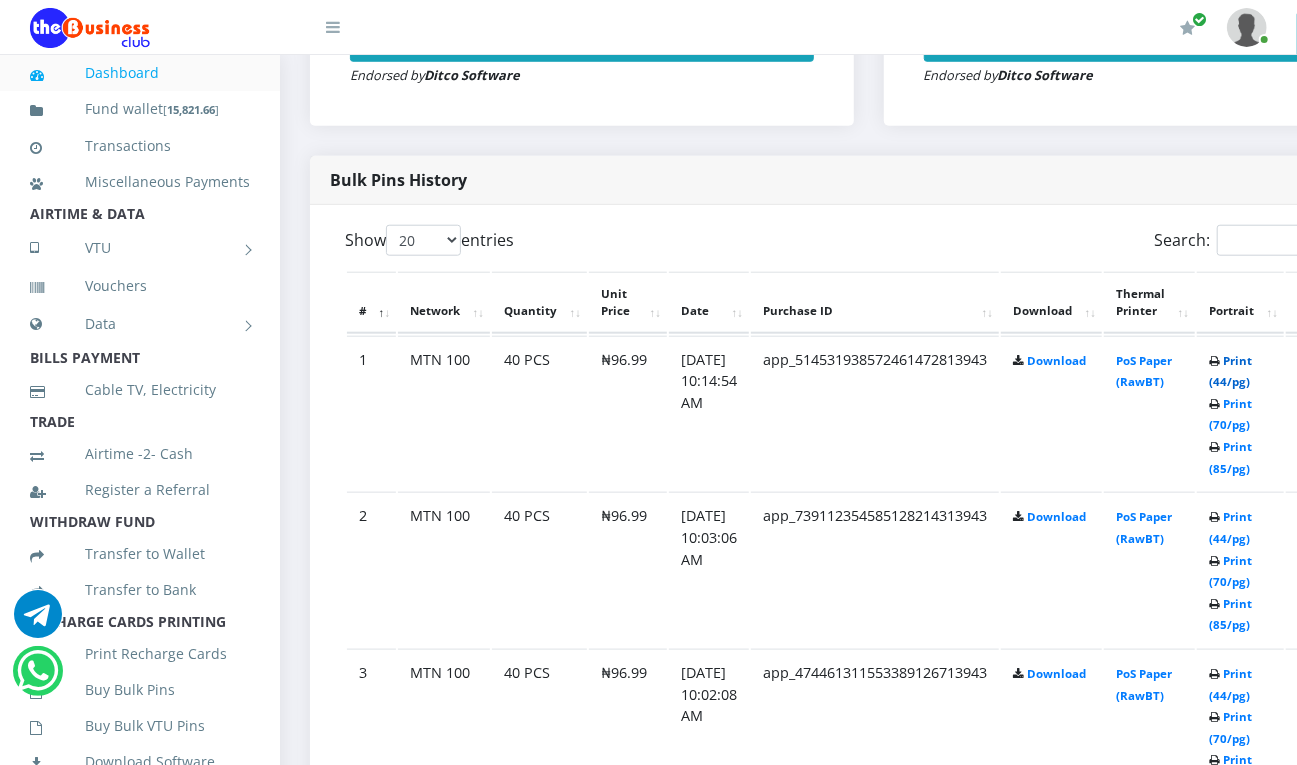 click on "Print (44/pg)" at bounding box center (1230, 371) 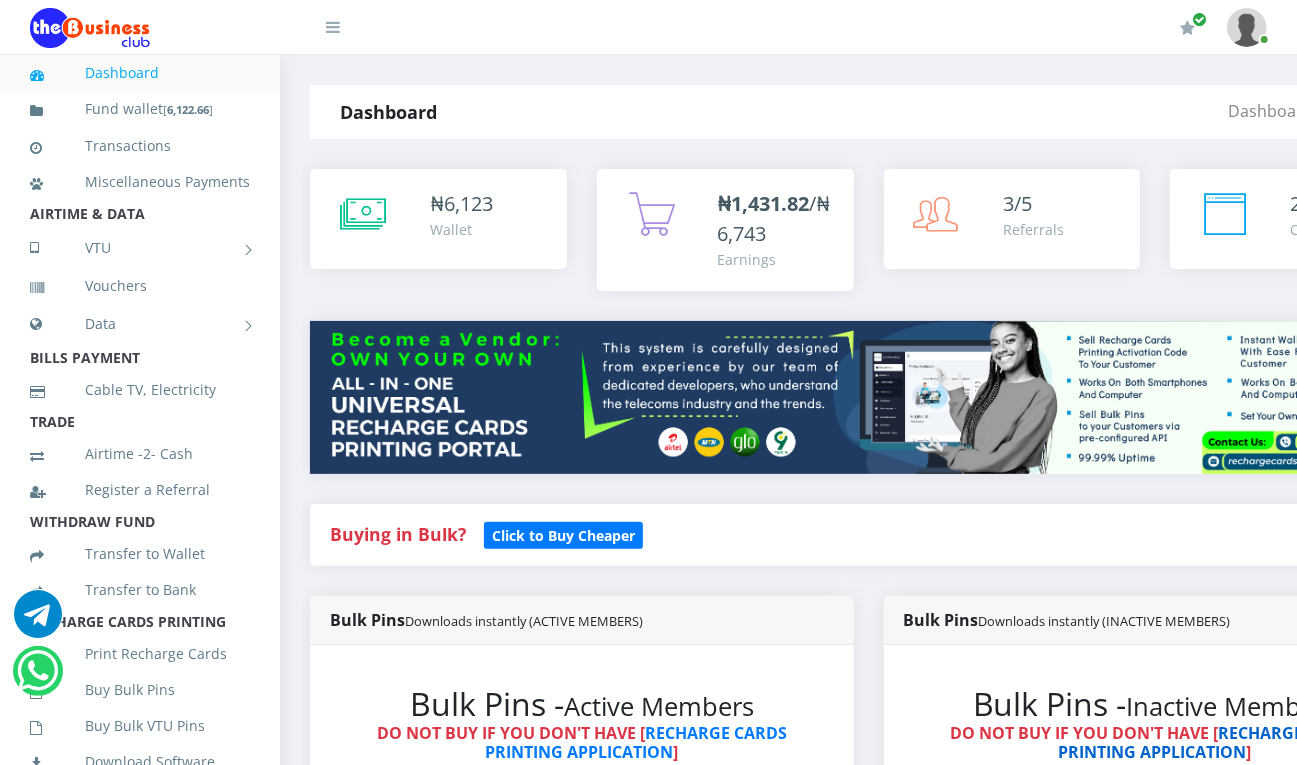 scroll, scrollTop: 0, scrollLeft: 0, axis: both 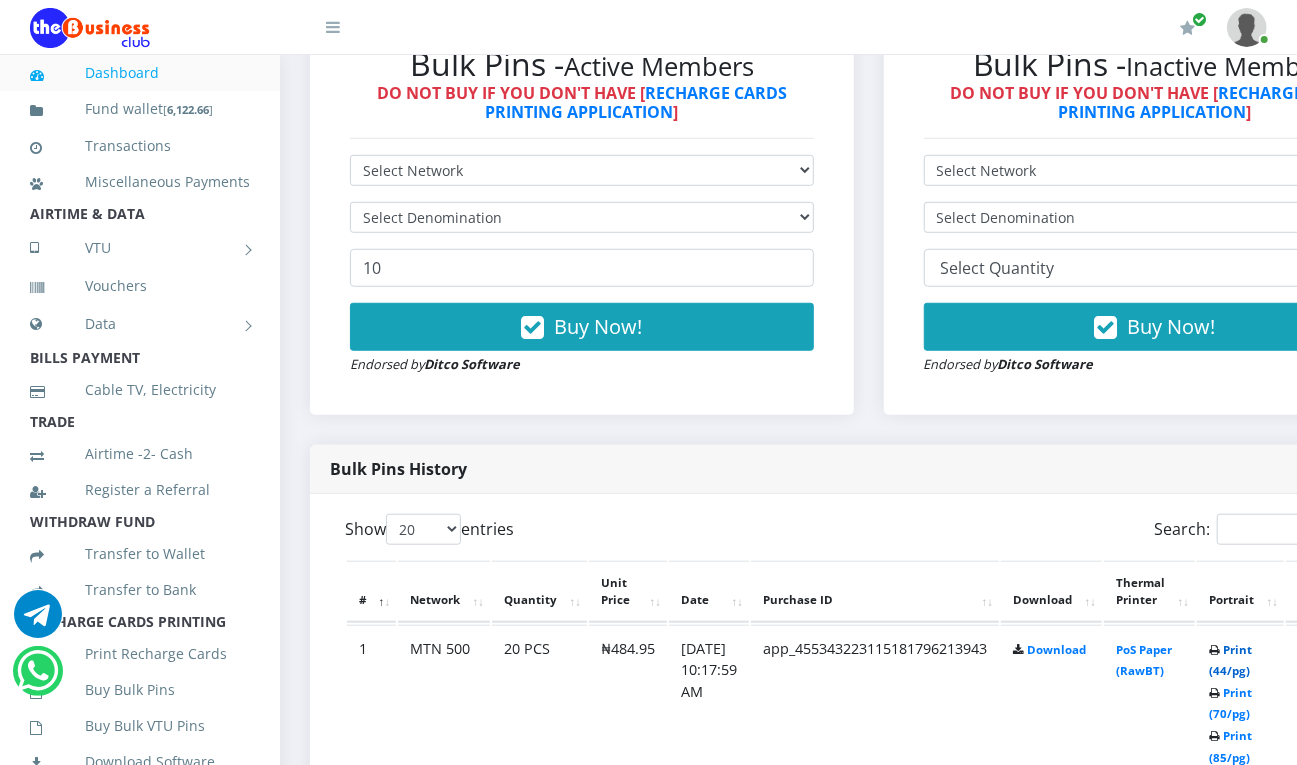 click on "Print (44/pg)" at bounding box center [1230, 660] 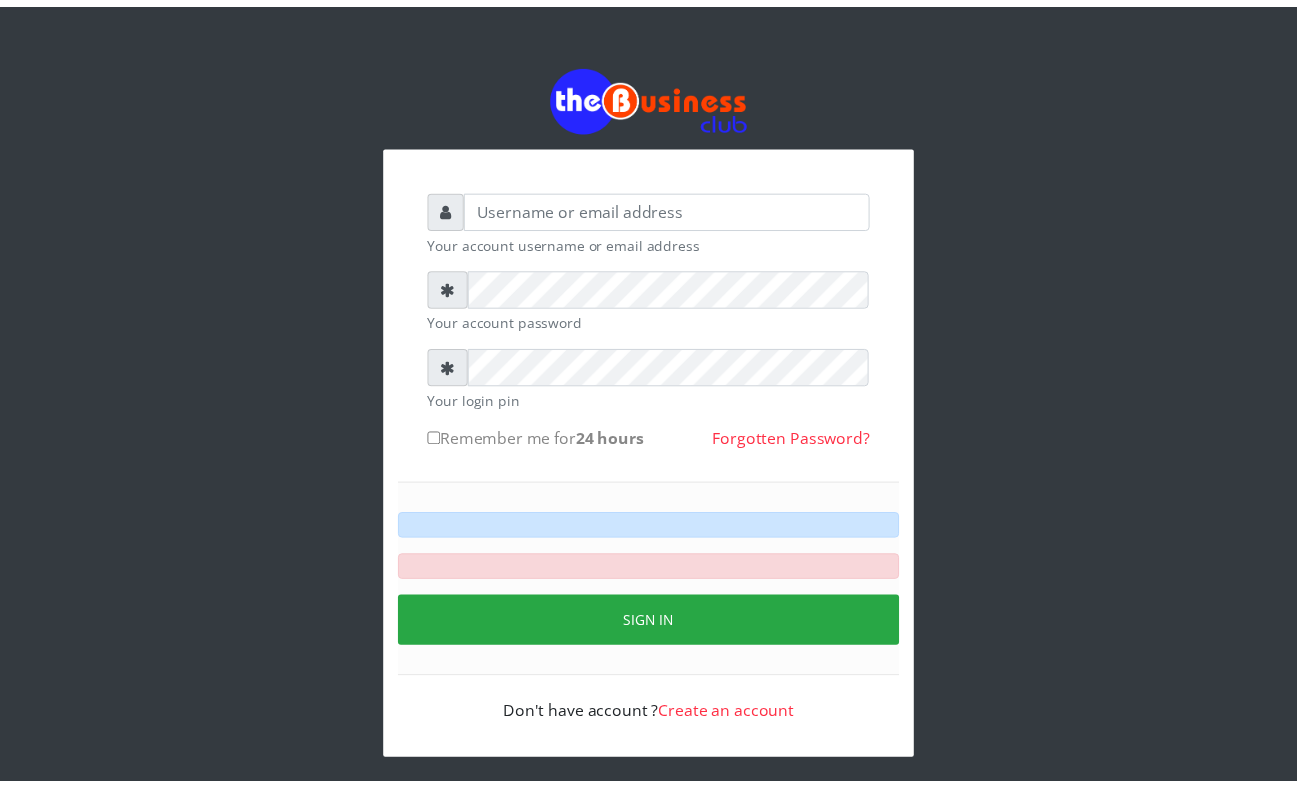 scroll, scrollTop: 0, scrollLeft: 0, axis: both 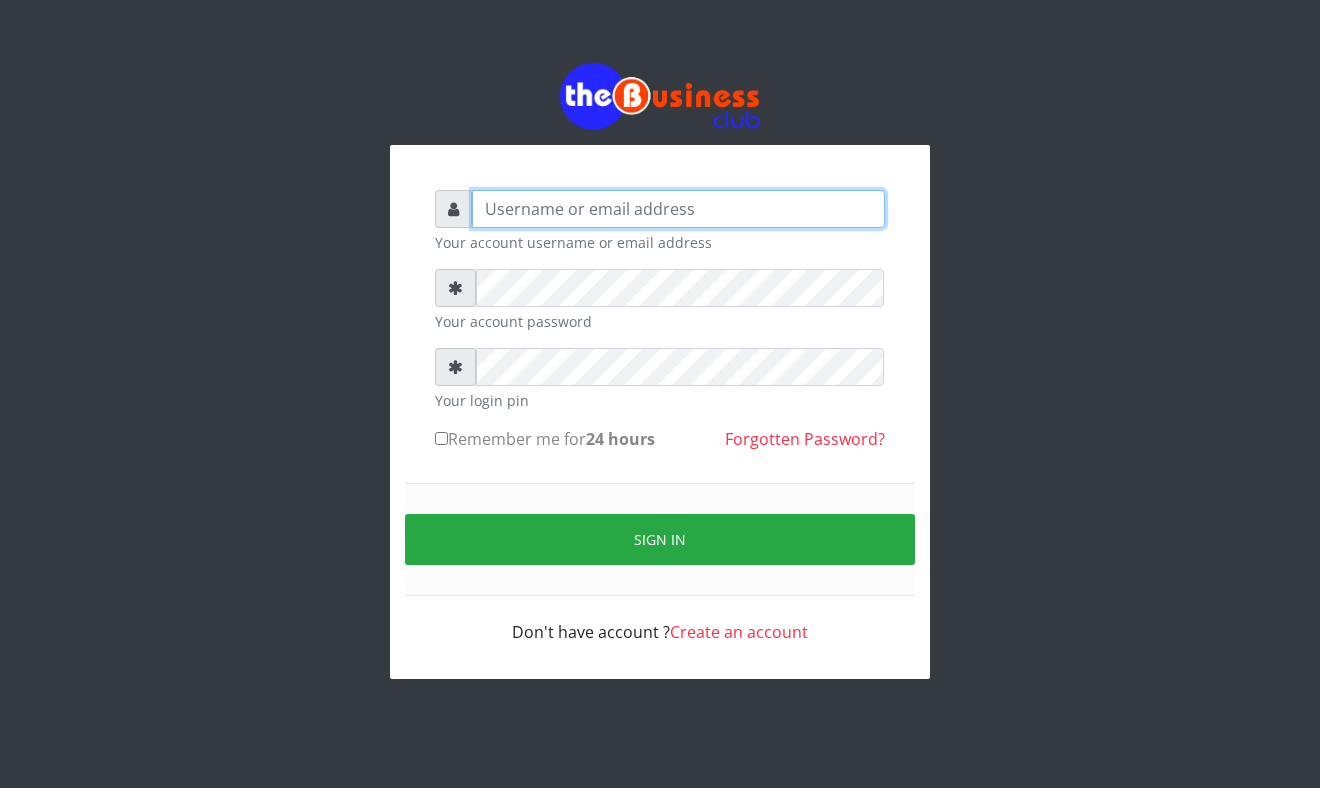 type on "Mavincio" 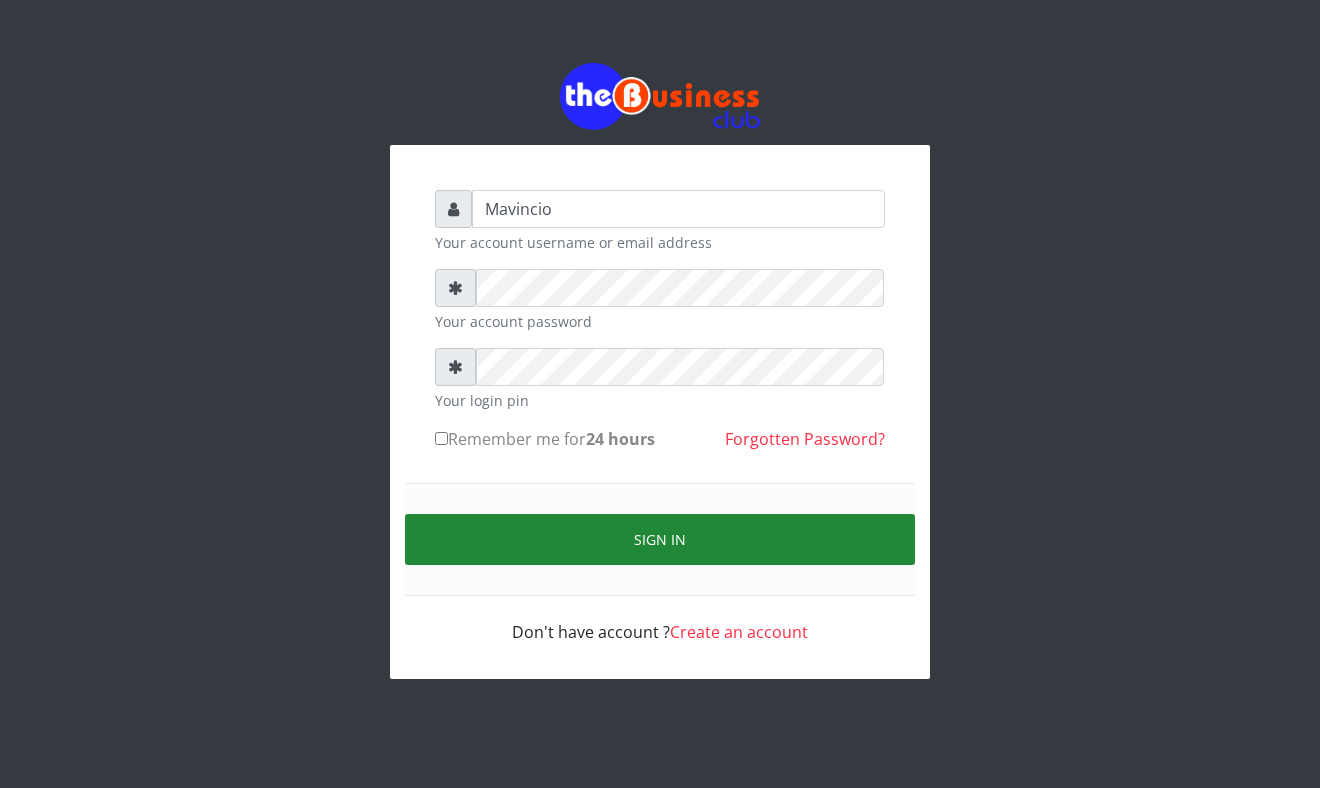 click on "Sign in" at bounding box center [660, 539] 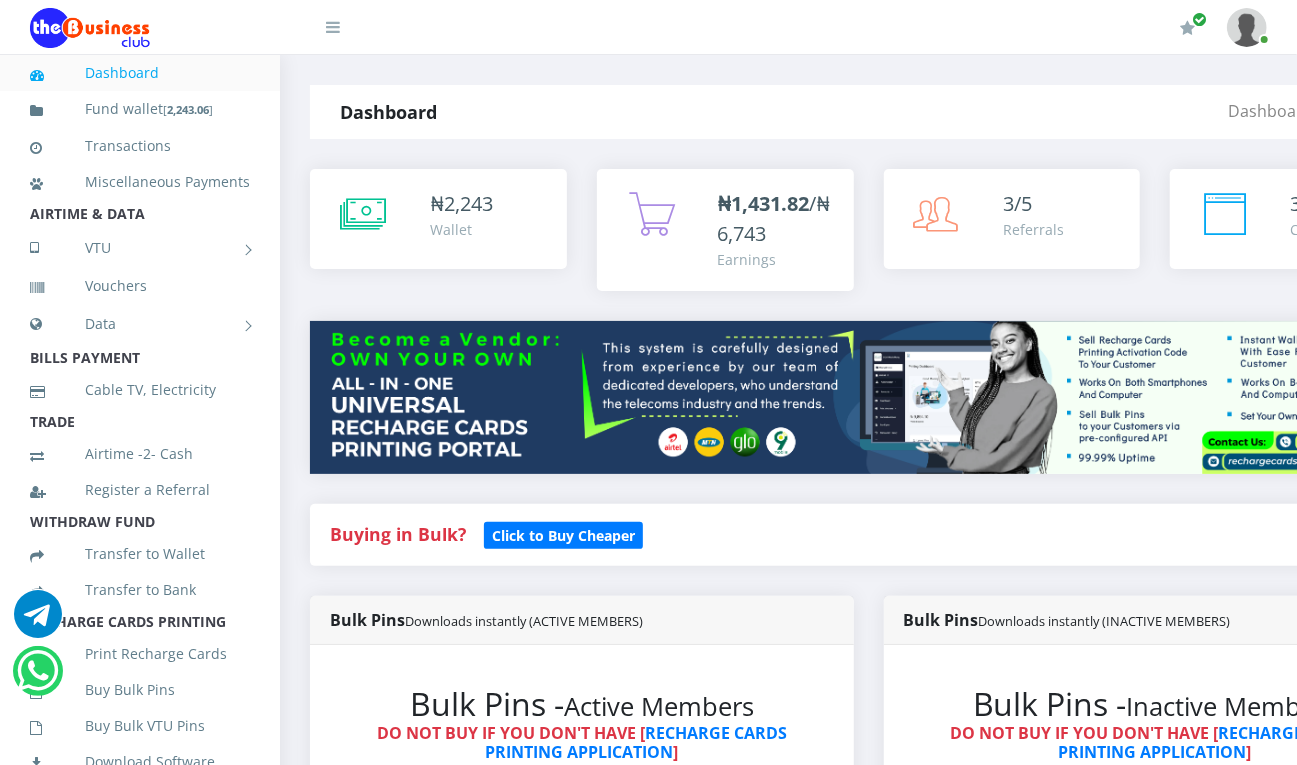 scroll, scrollTop: 0, scrollLeft: 0, axis: both 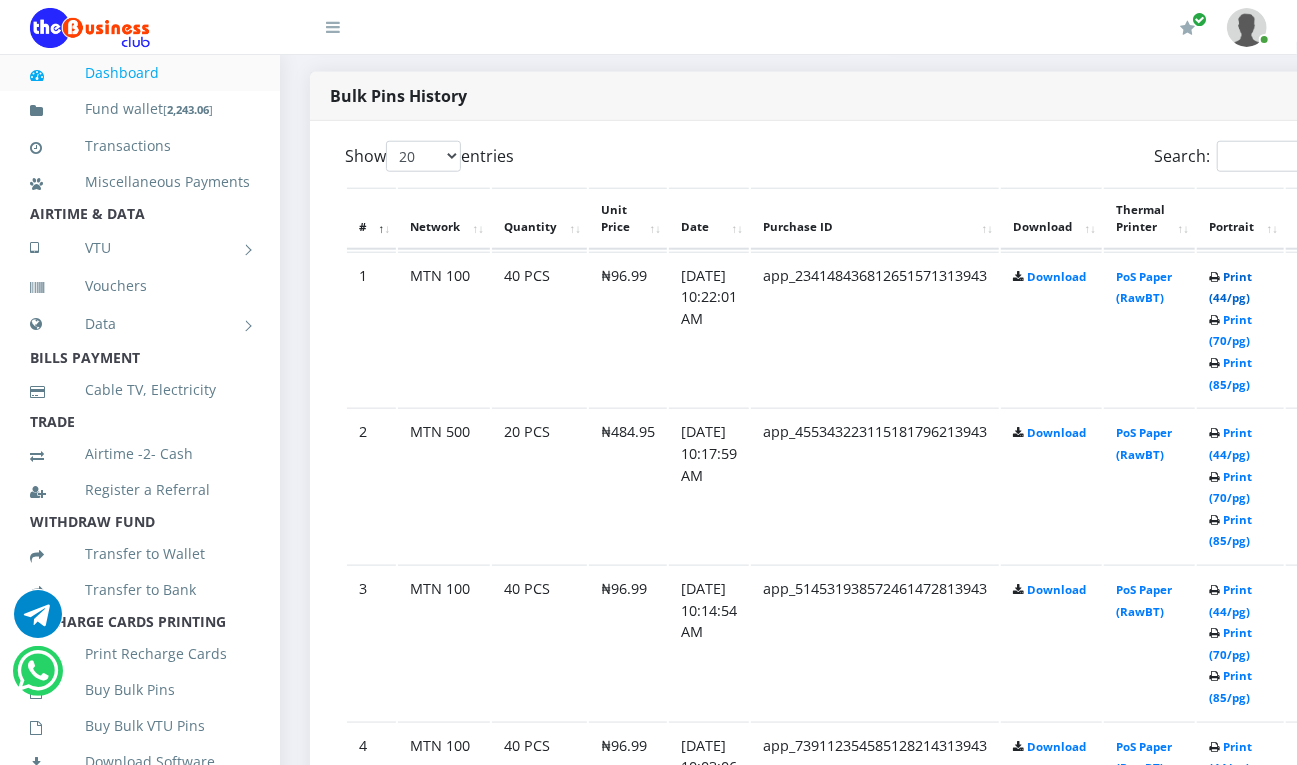 click on "Print (44/pg)" at bounding box center (1230, 287) 